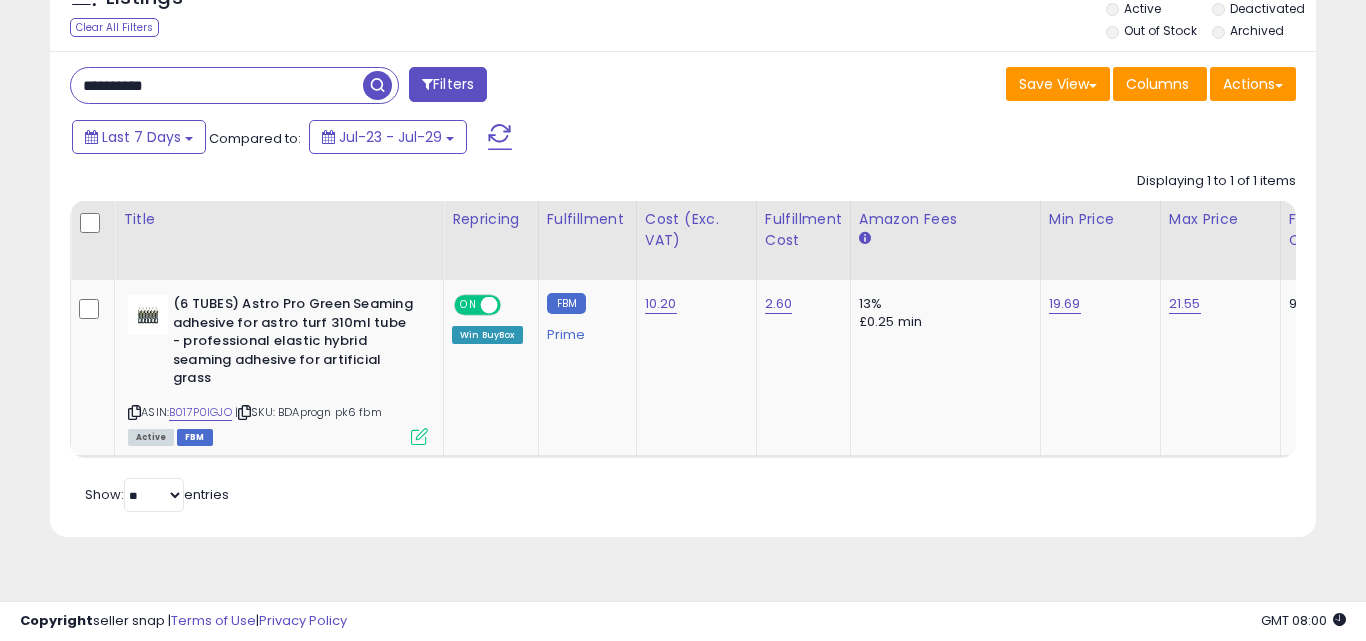 scroll, scrollTop: 254, scrollLeft: 0, axis: vertical 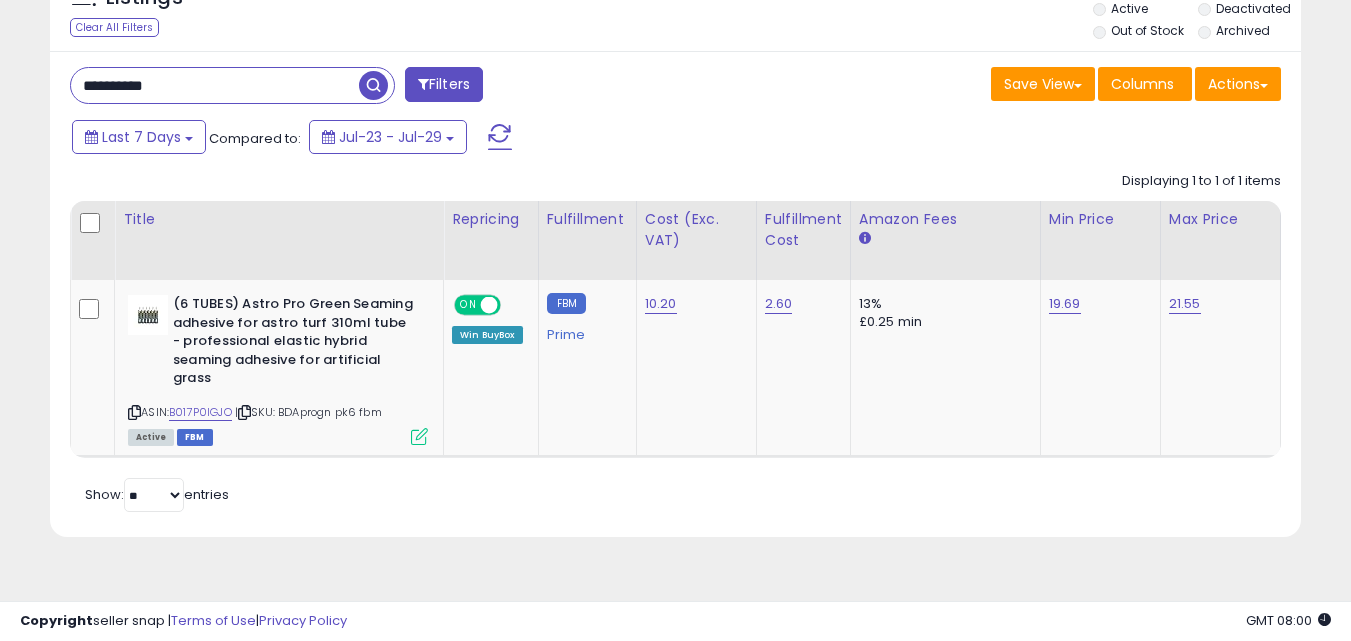 click on "**********" at bounding box center (215, 85) 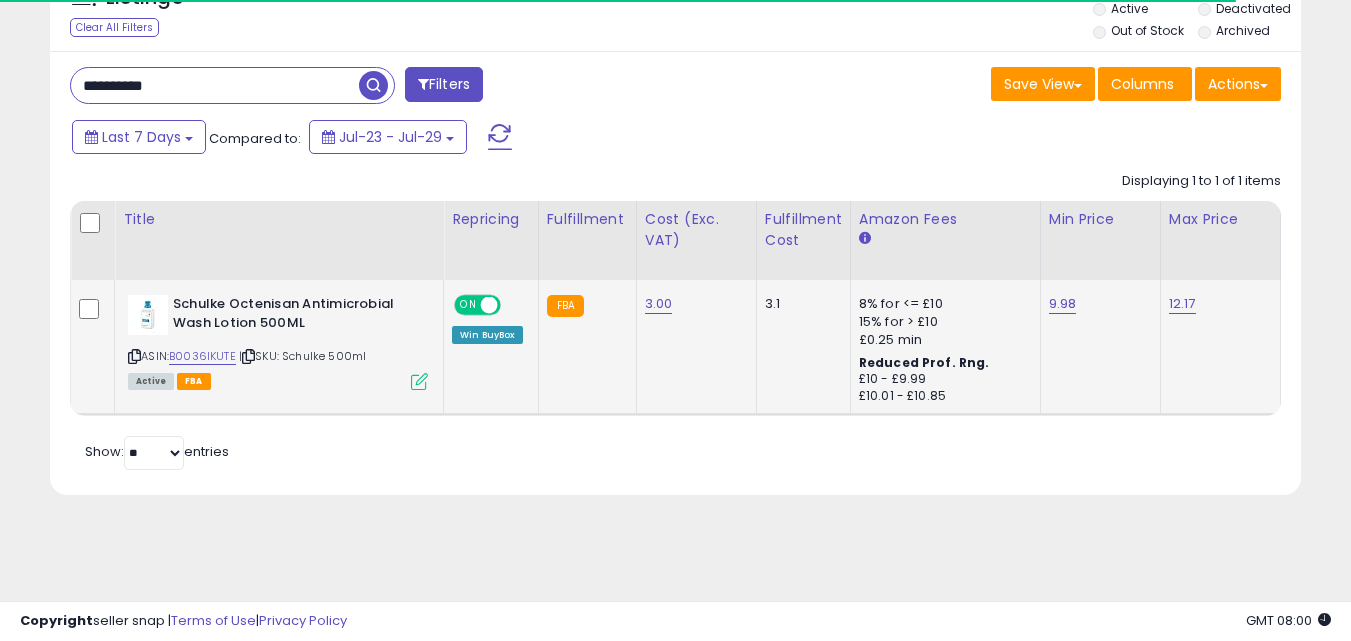 type on "**********" 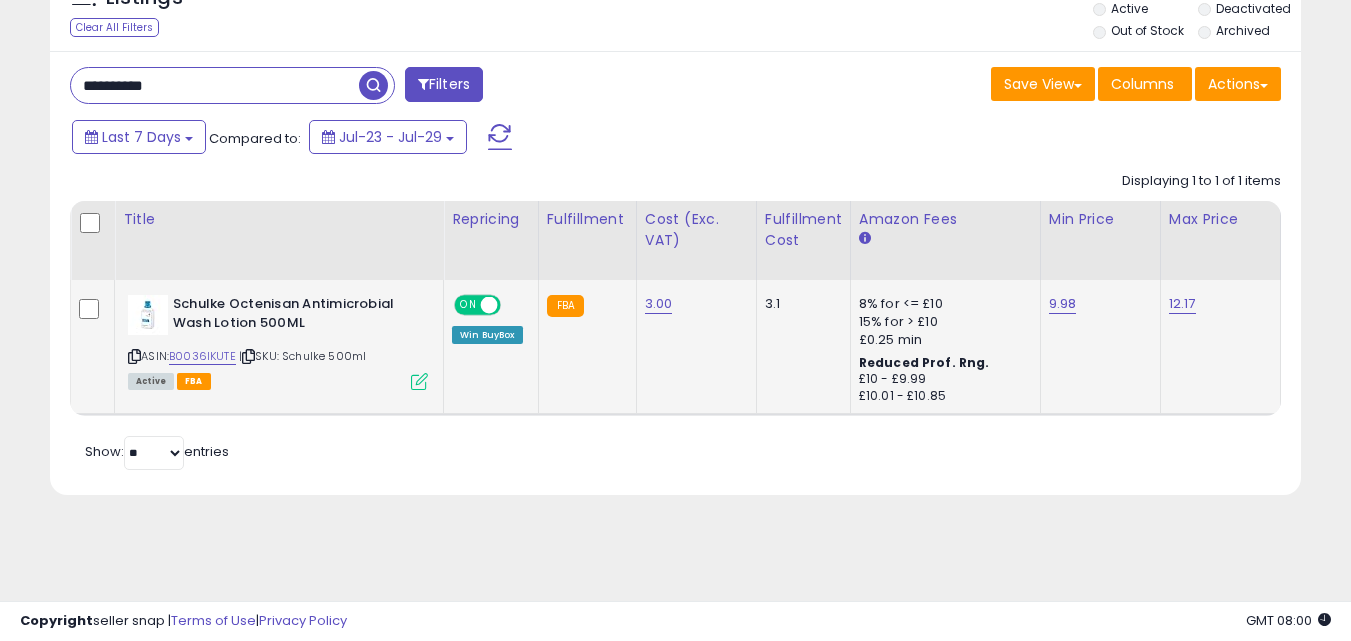 click at bounding box center (419, 381) 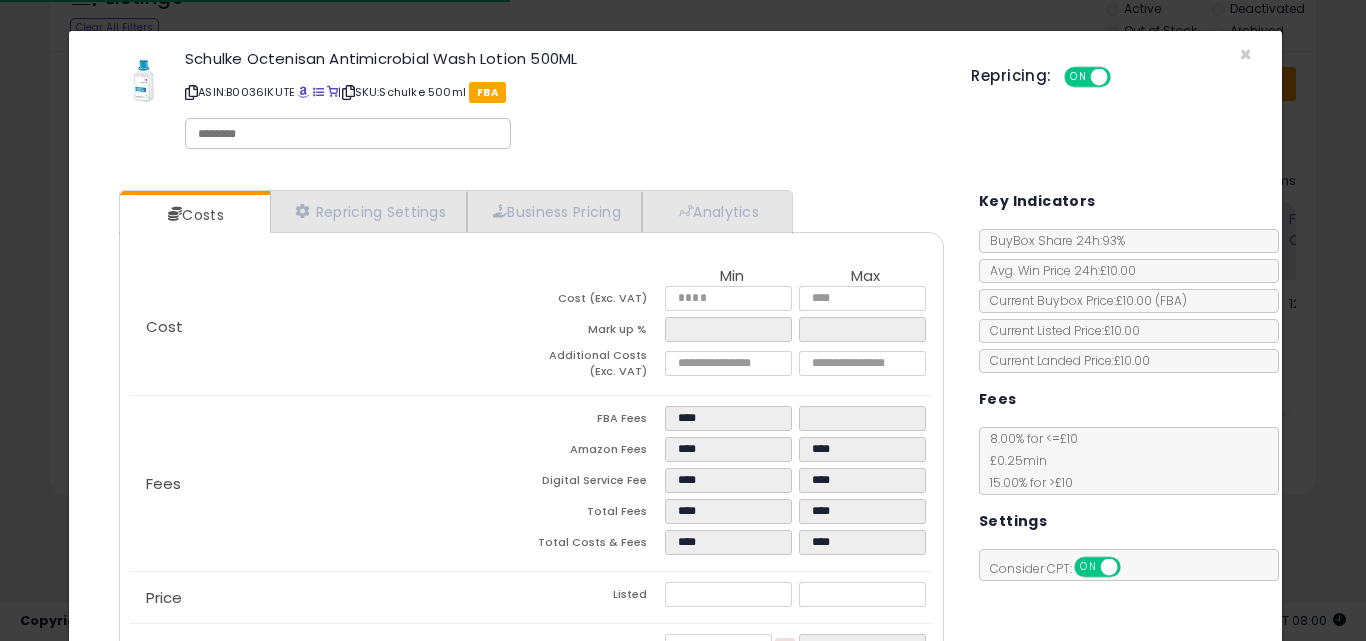 scroll, scrollTop: 240, scrollLeft: 0, axis: vertical 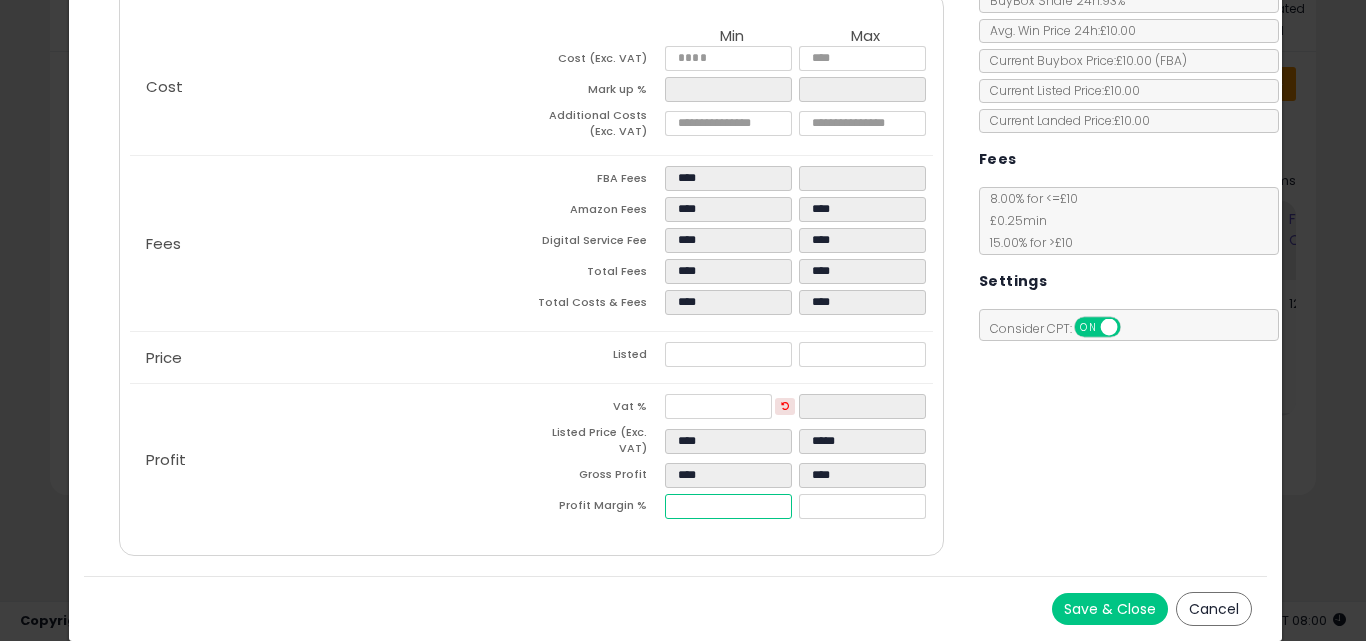 click on "*****" at bounding box center (728, 506) 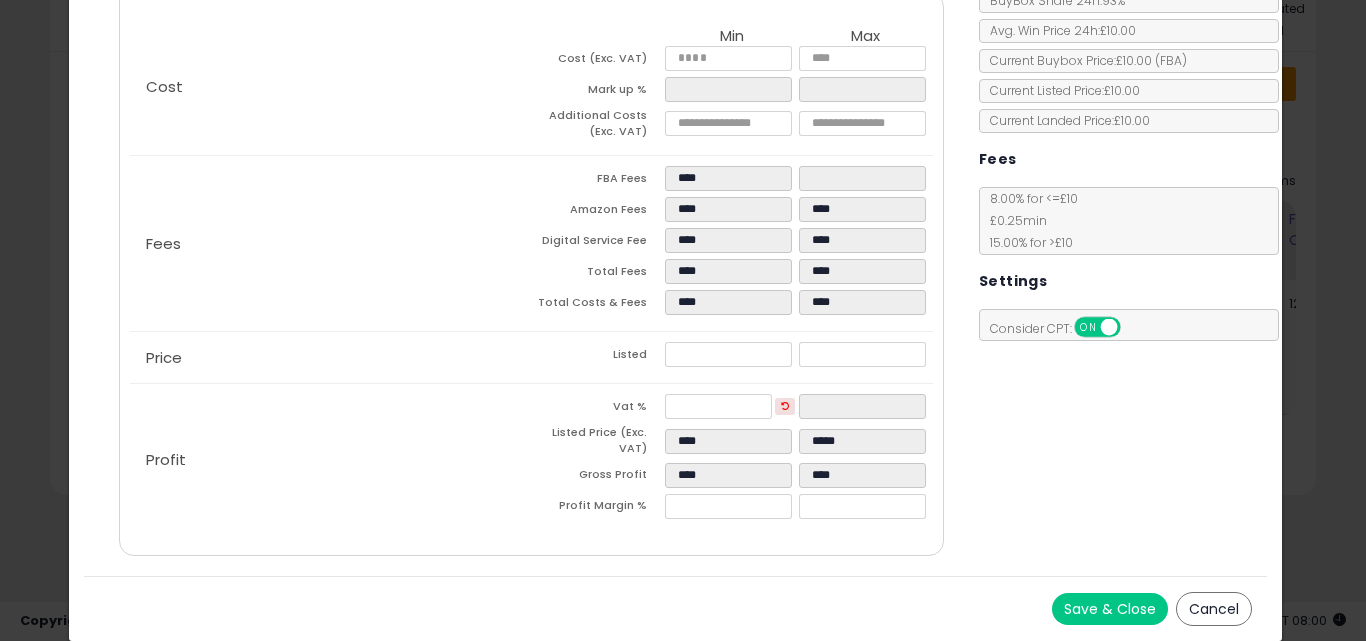 type on "*****" 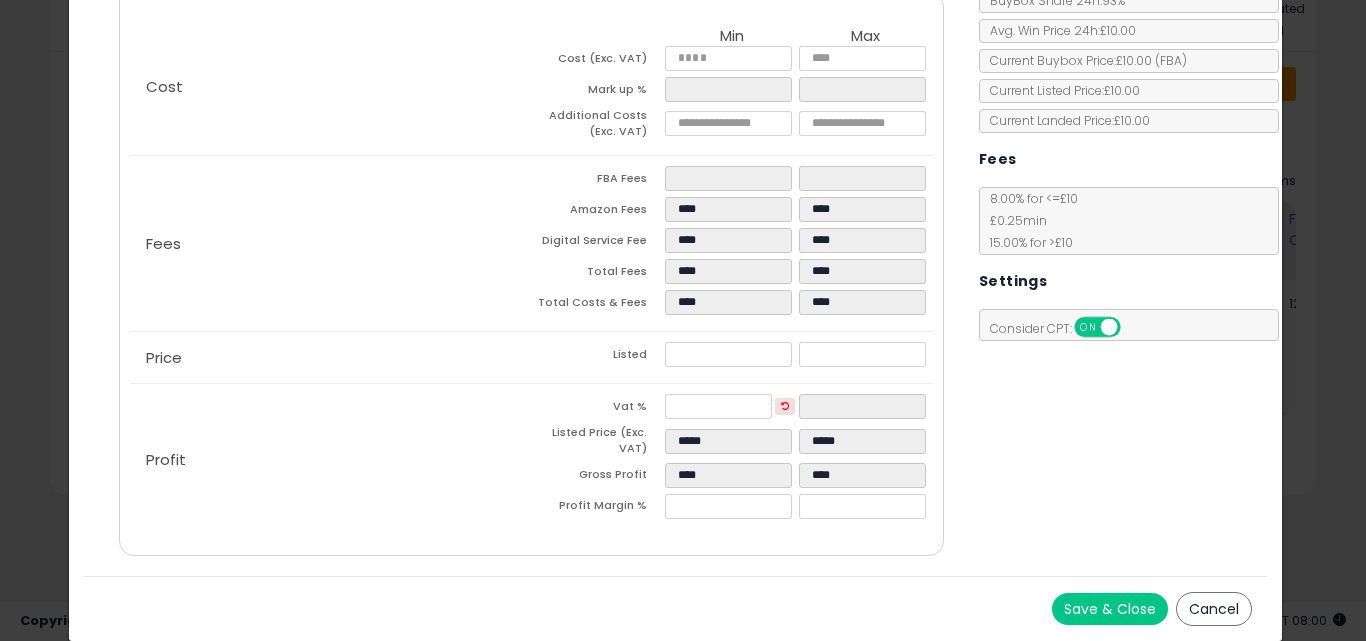 click on "Costs
Repricing Settings
Business Pricing
Analytics
Cost" at bounding box center (531, 255) 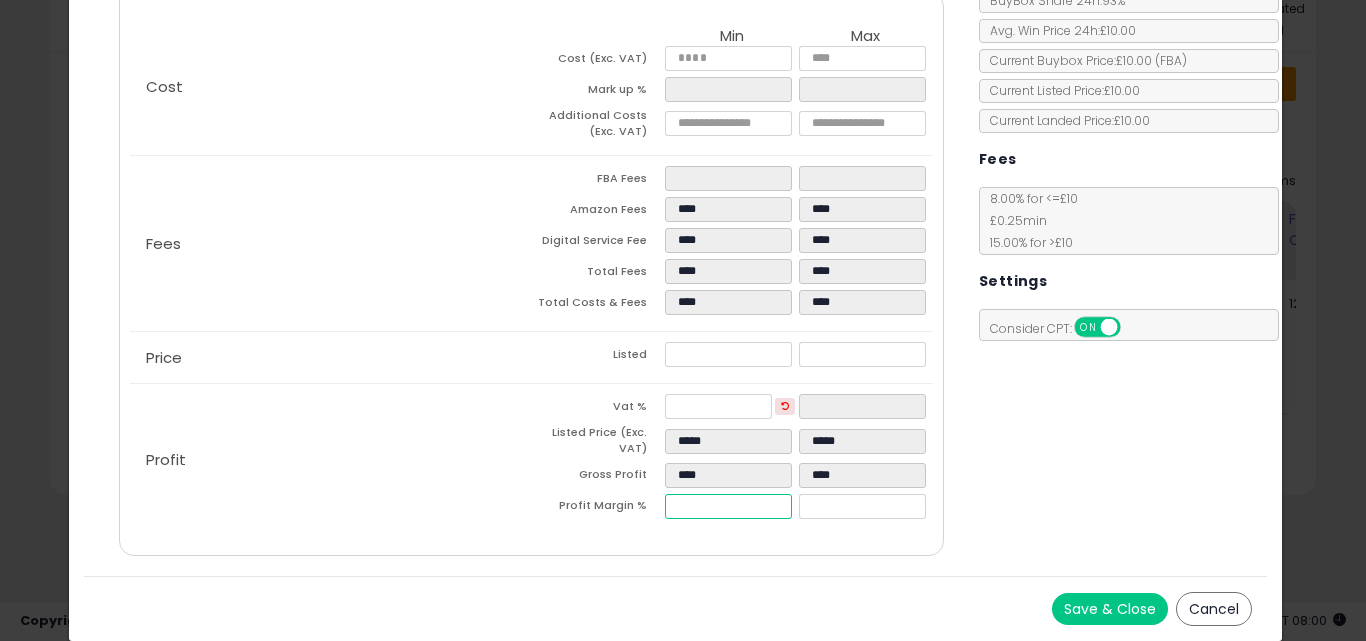 click on "*****" at bounding box center (728, 506) 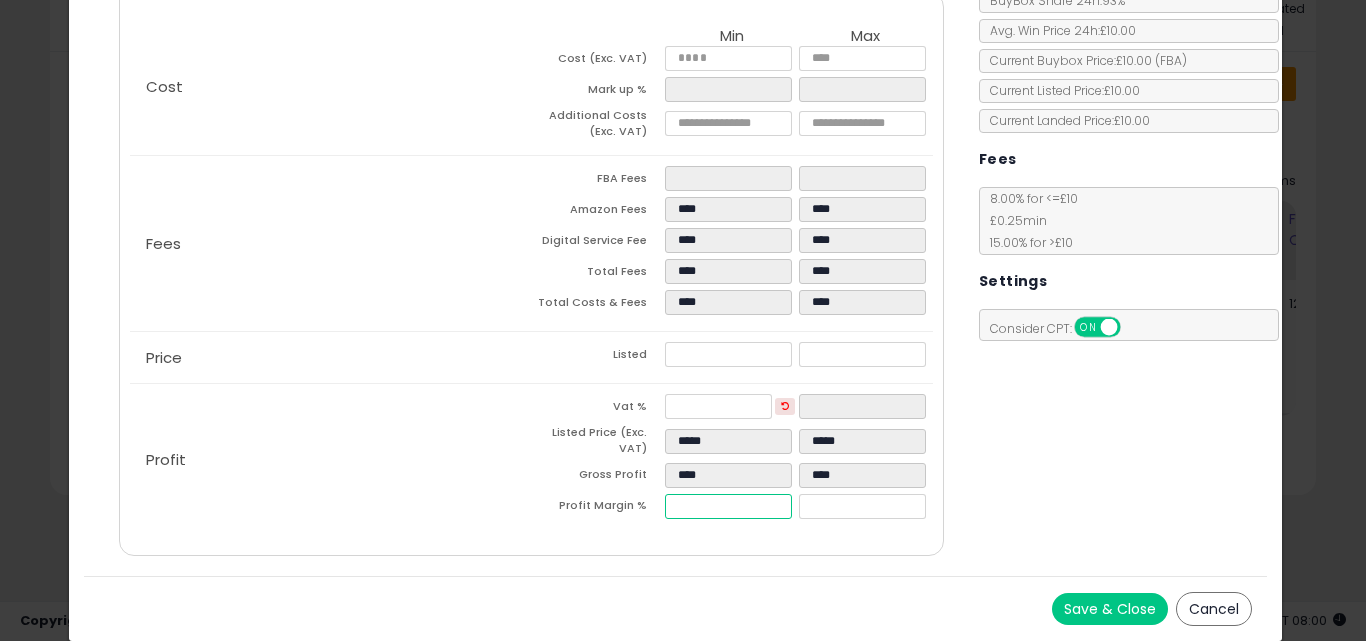 type on "**" 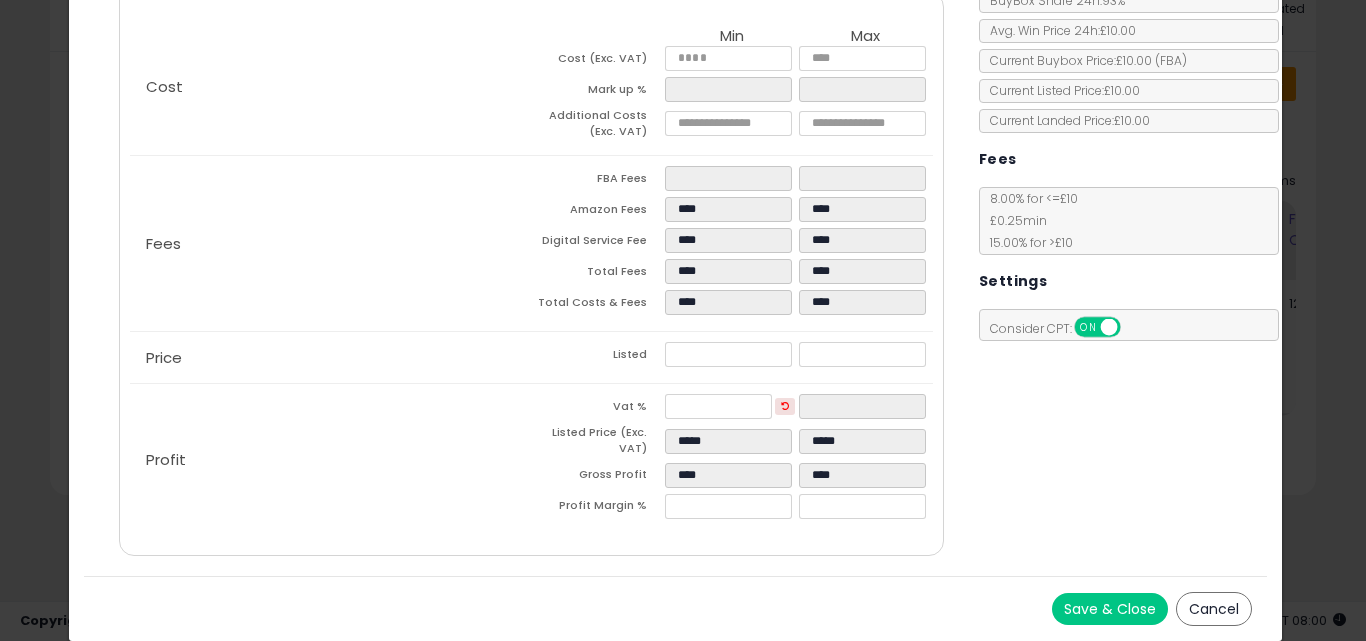 type on "*****" 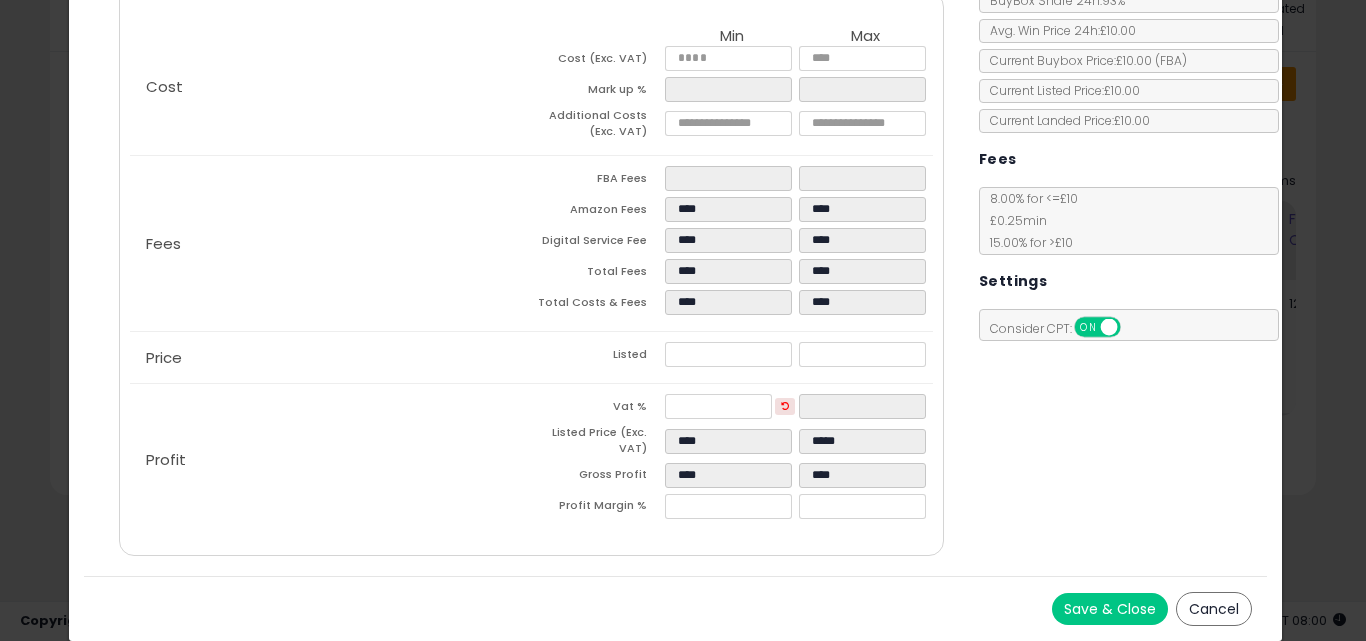 click on "Costs
Repricing Settings
Business Pricing
Analytics
Cost" at bounding box center [531, 255] 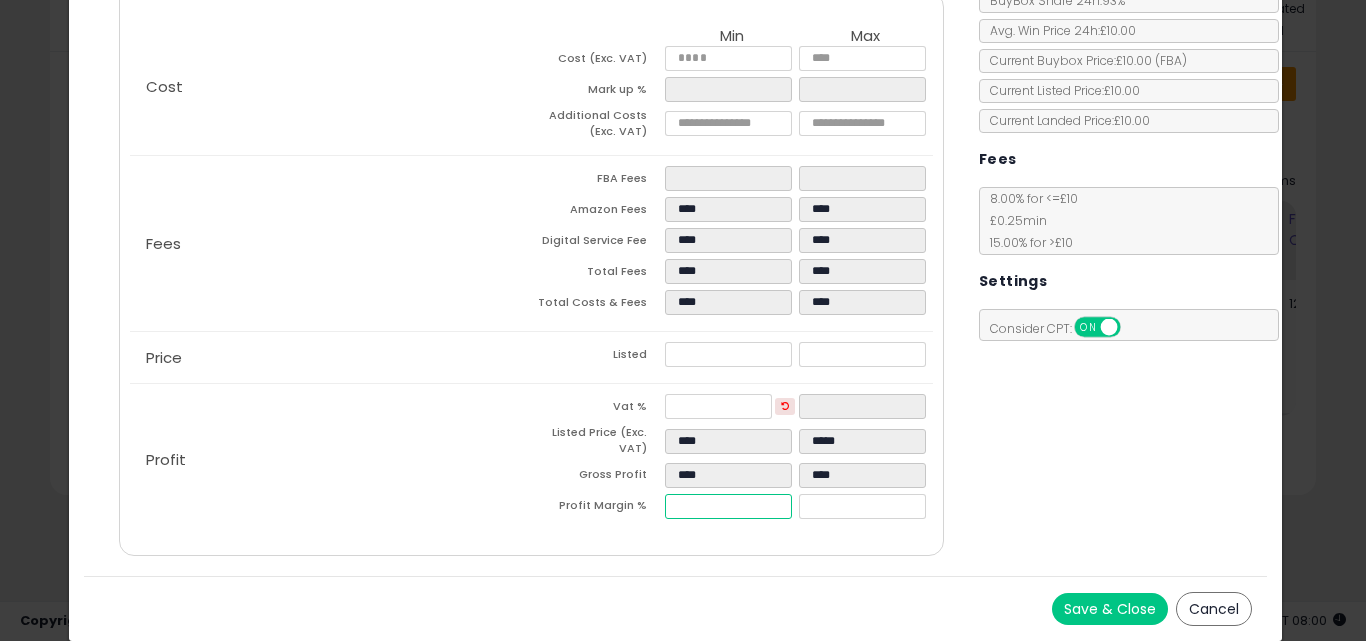 click on "*****" at bounding box center (728, 506) 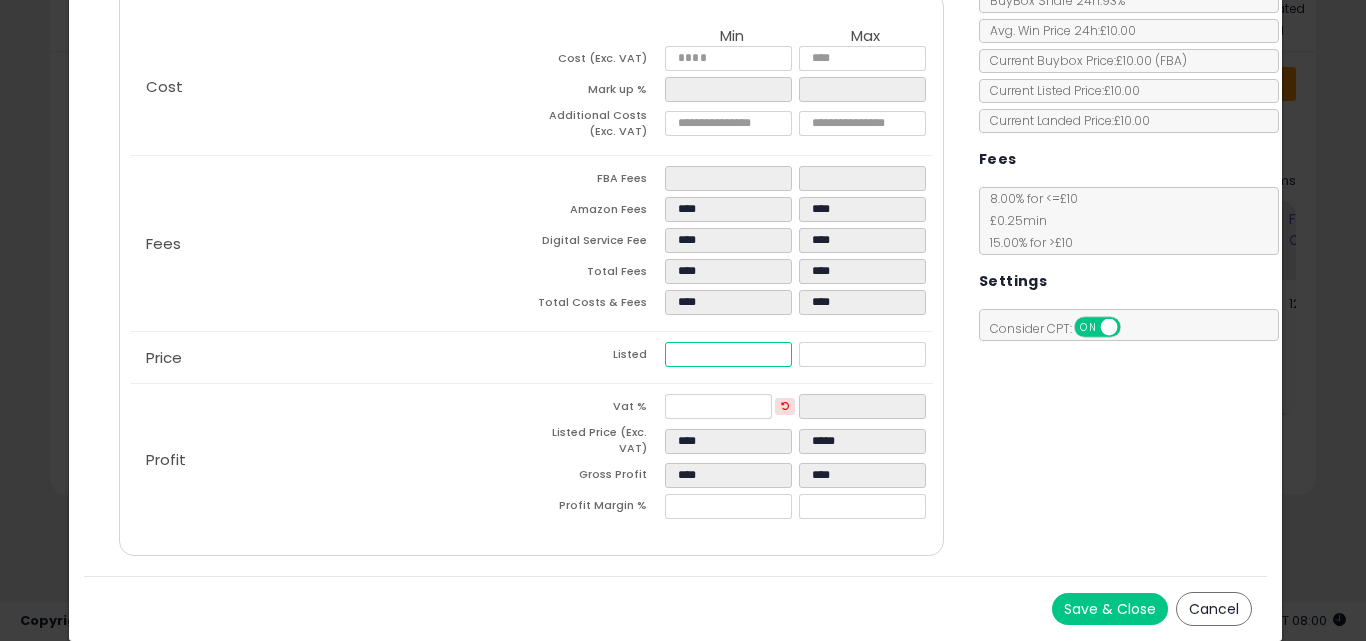 click on "*****" at bounding box center [728, 354] 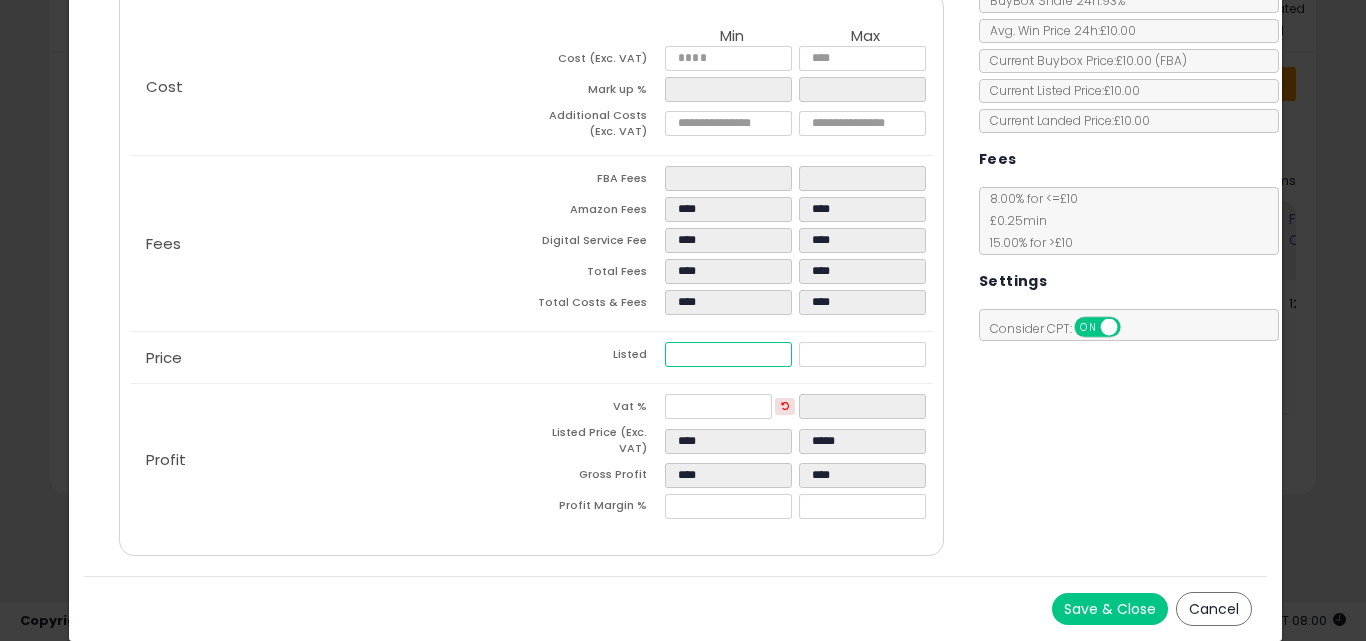 type on "****" 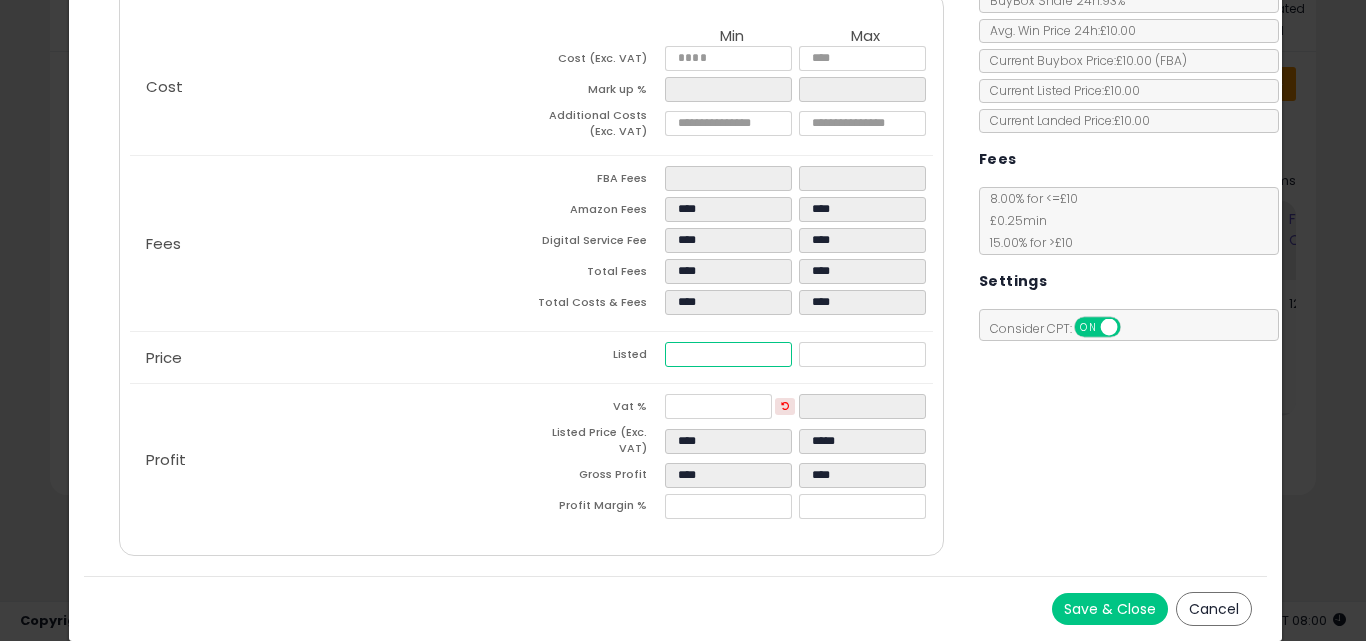 type on "****" 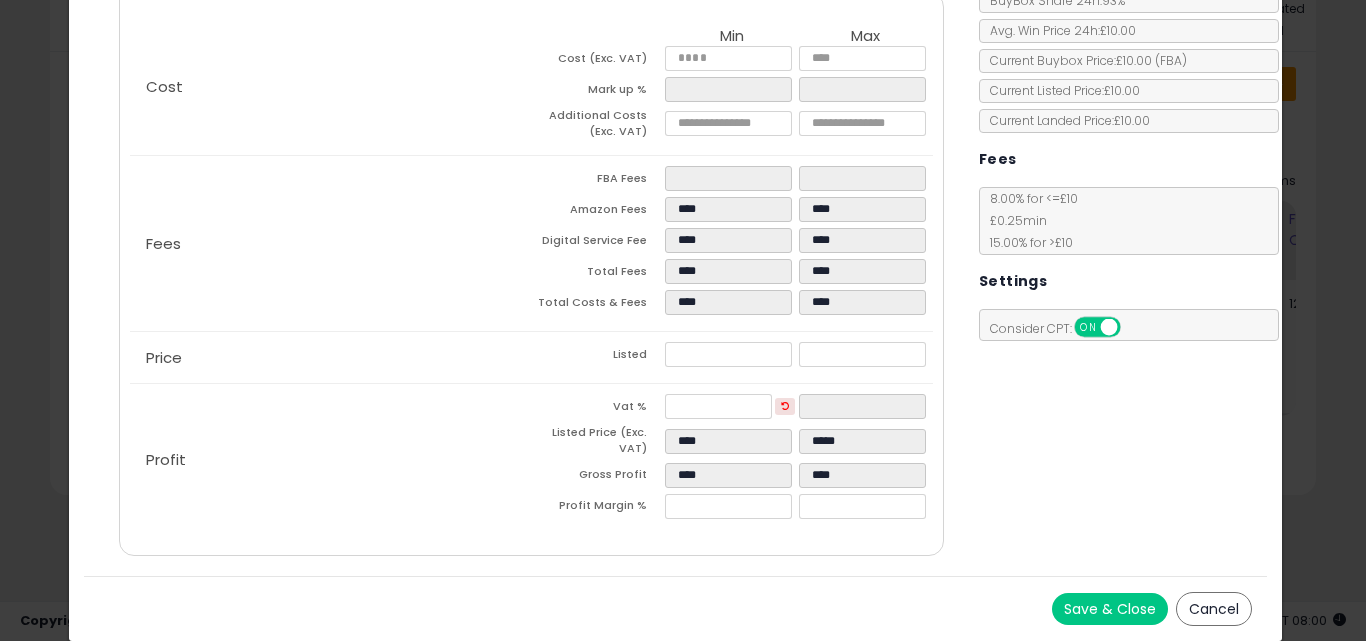 type on "*****" 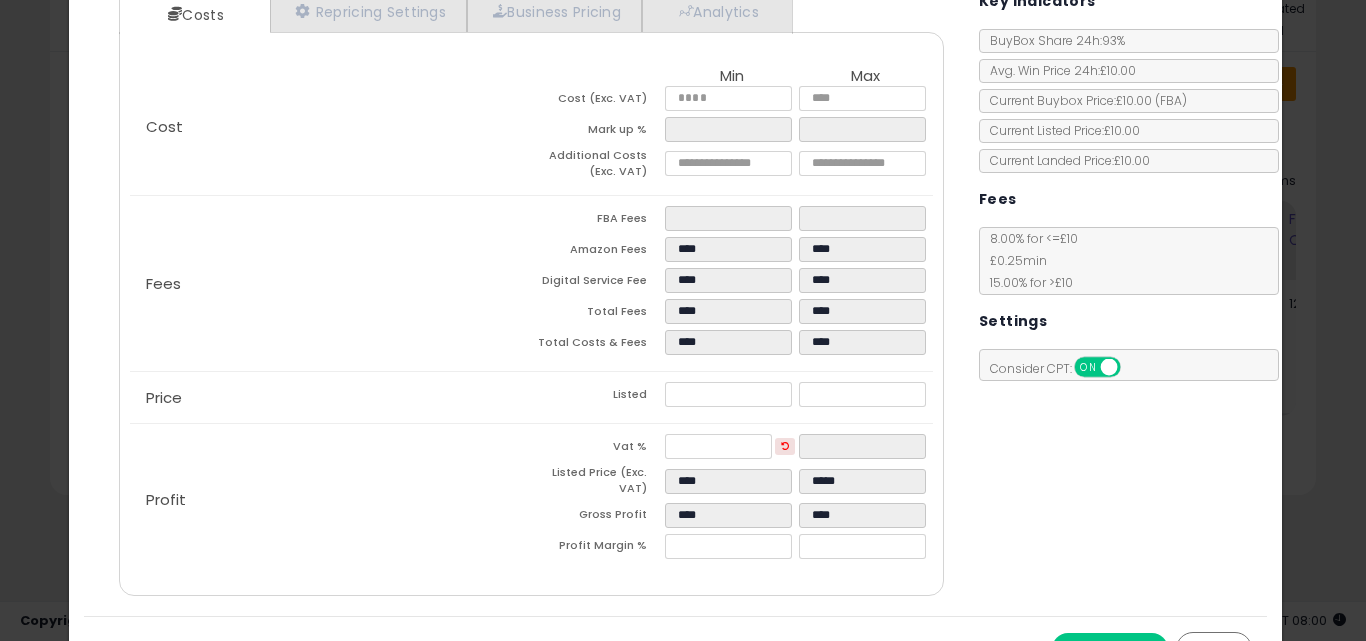 scroll, scrollTop: 240, scrollLeft: 0, axis: vertical 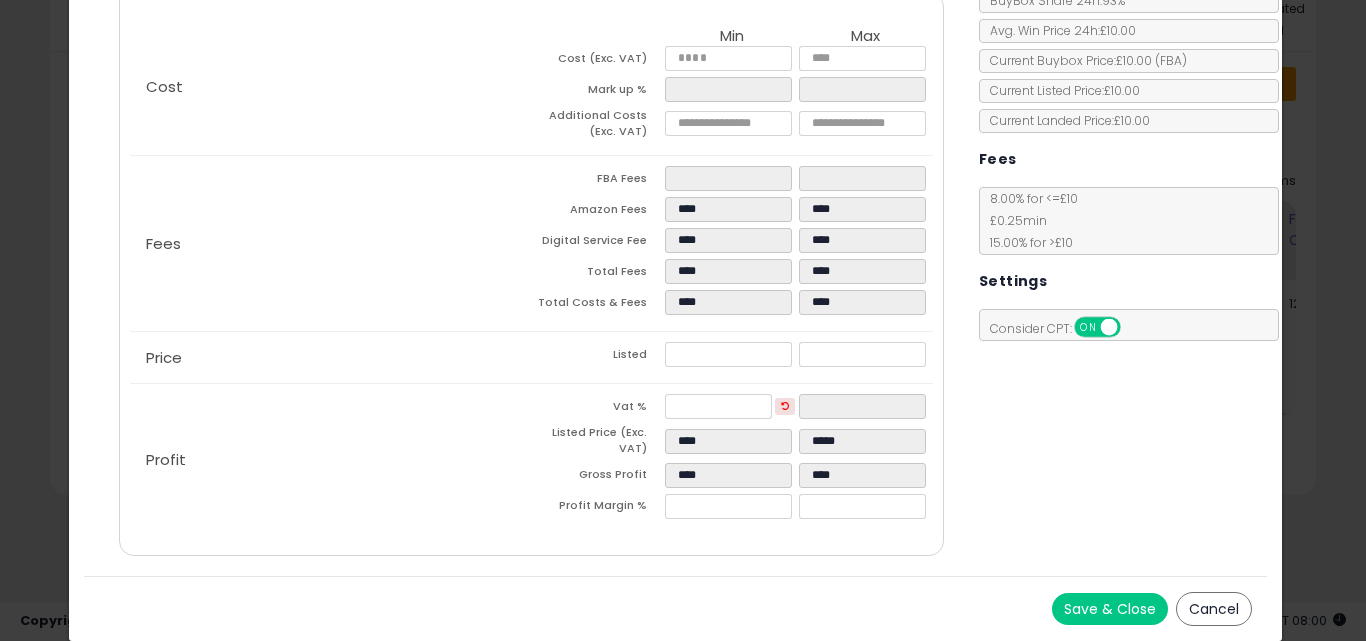 click on "Save & Close" at bounding box center (1110, 609) 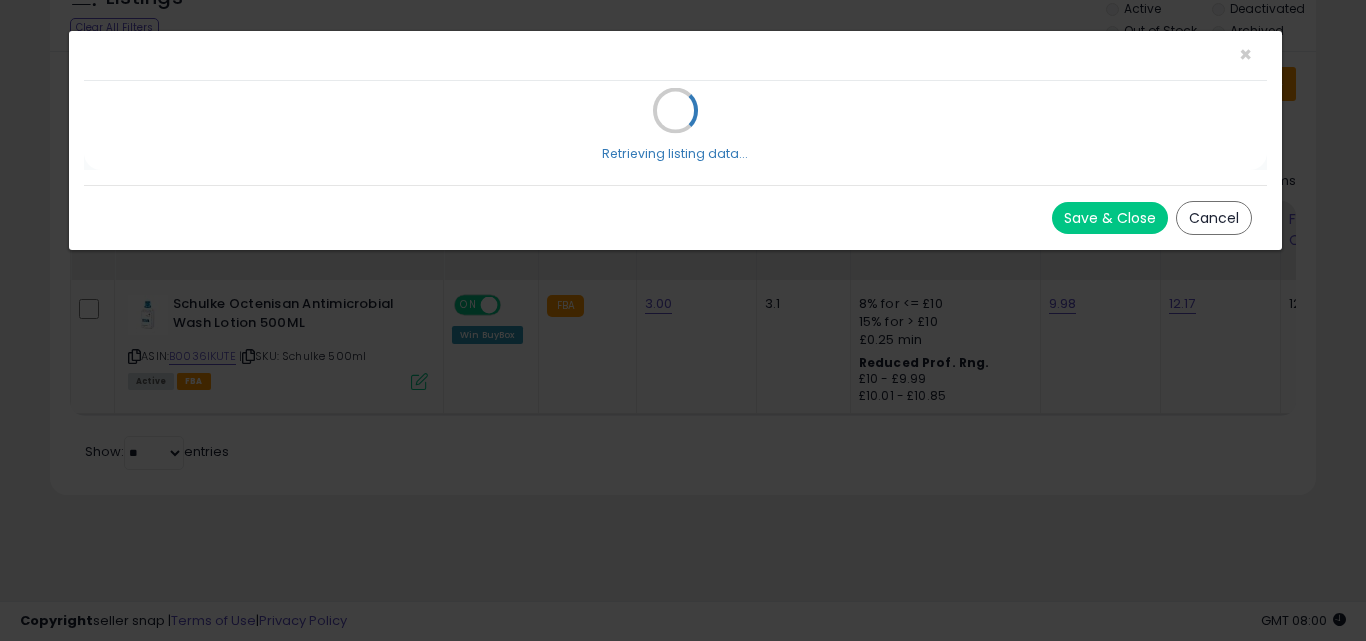scroll, scrollTop: 0, scrollLeft: 0, axis: both 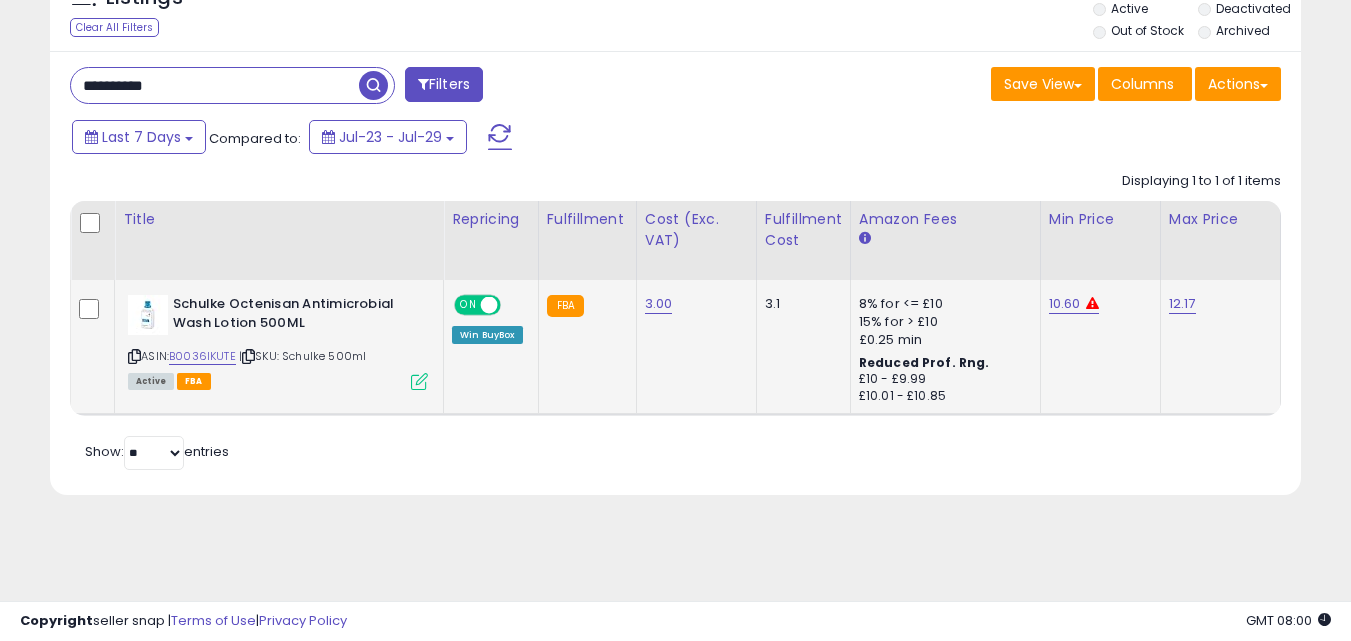 click at bounding box center [419, 381] 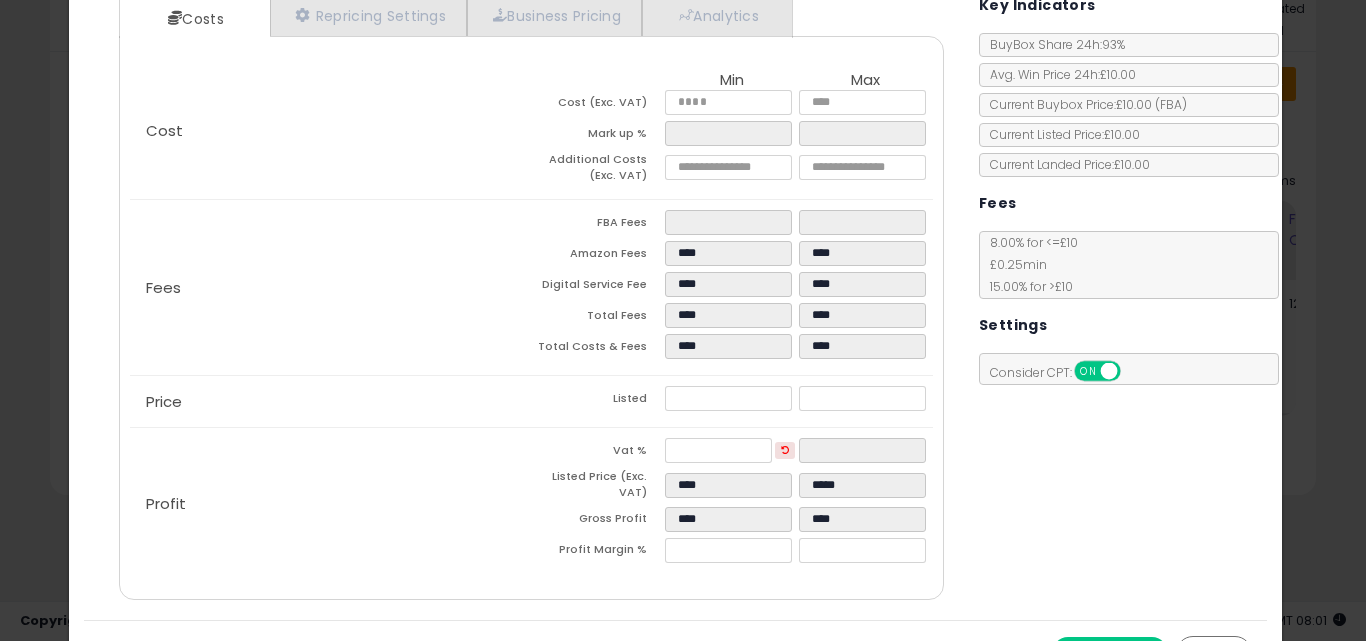 scroll, scrollTop: 240, scrollLeft: 0, axis: vertical 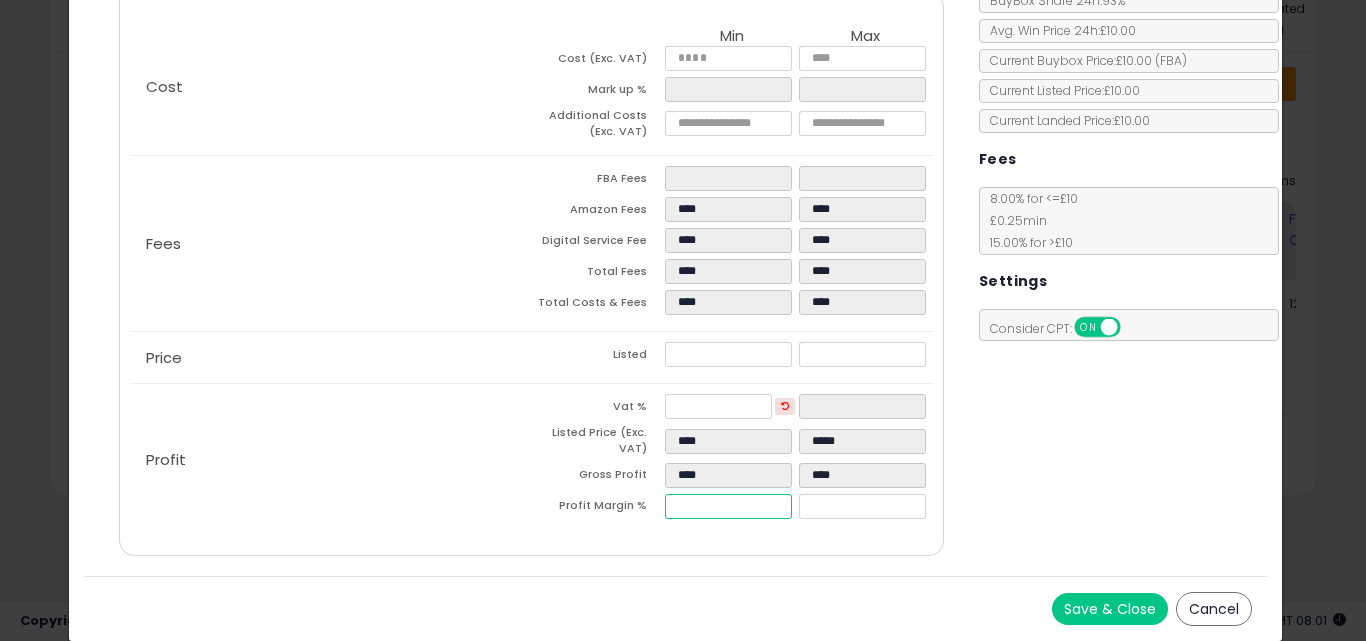 click on "*****" at bounding box center [728, 506] 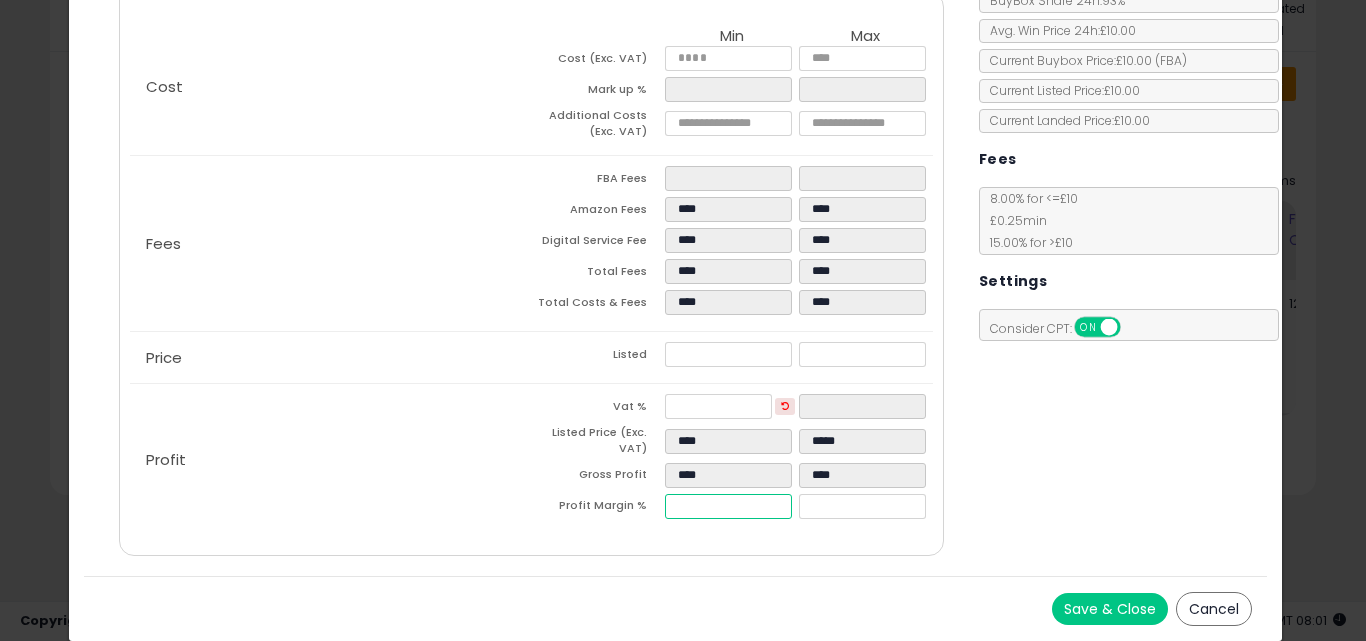 type on "**" 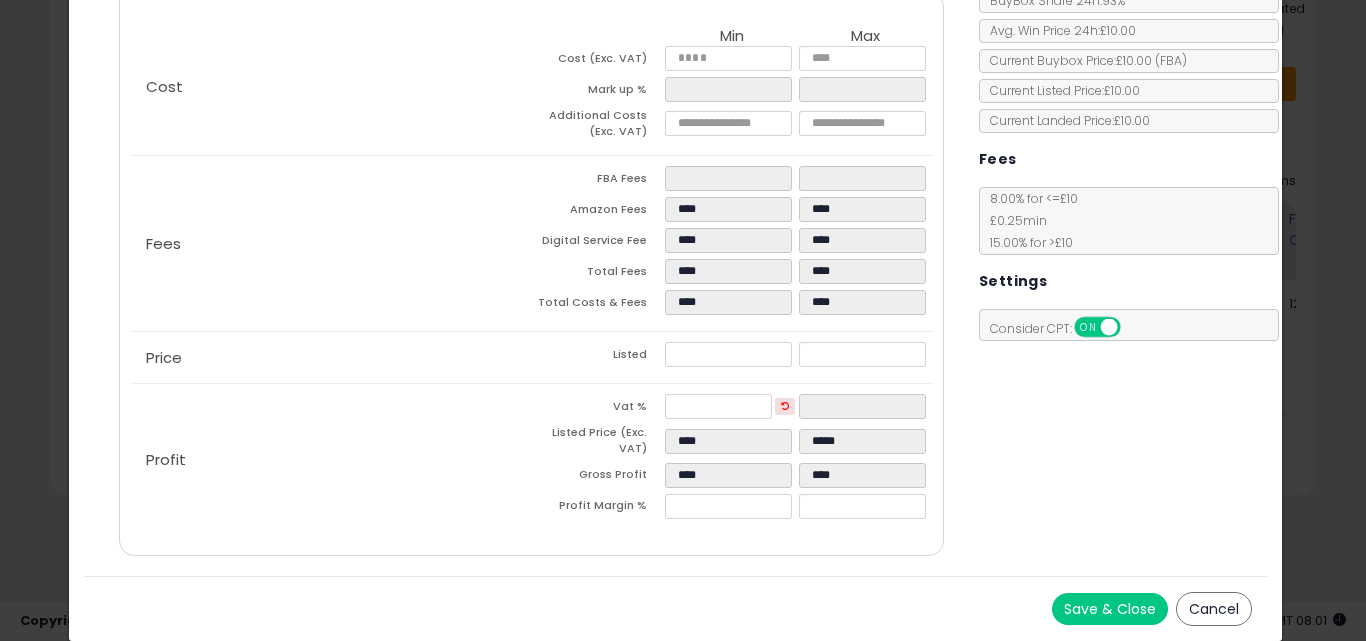 type on "*****" 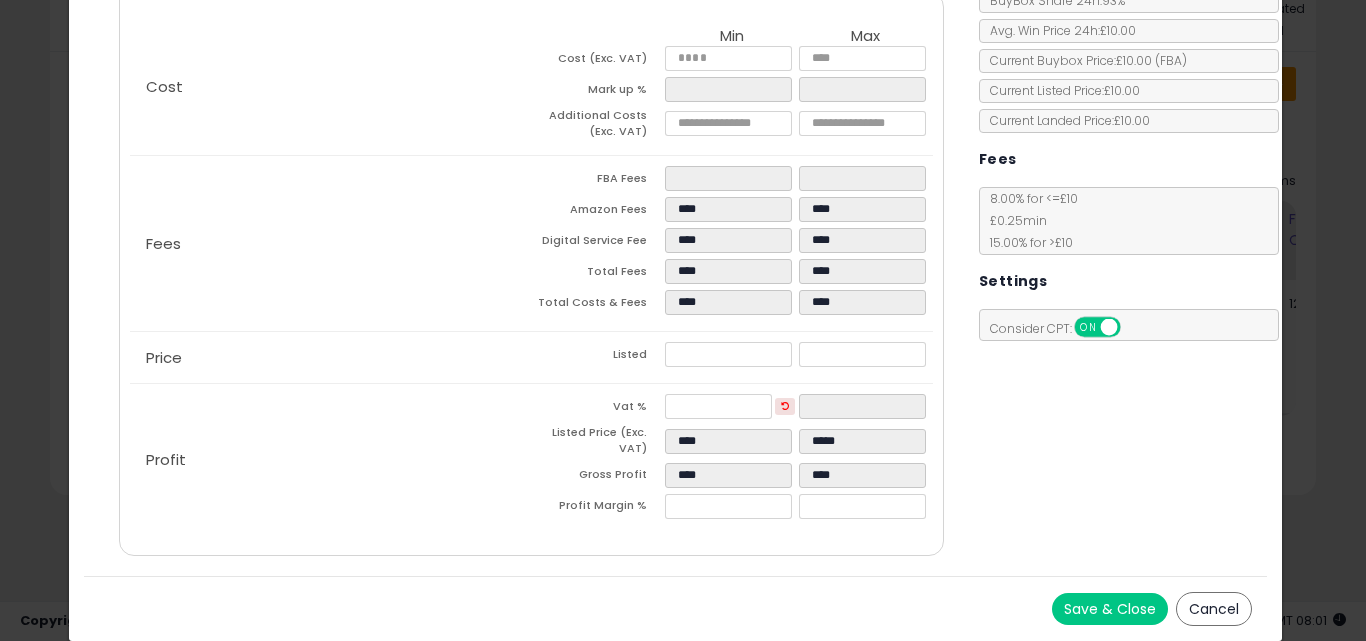 click on "Save & Close
Cancel" at bounding box center (676, 608) 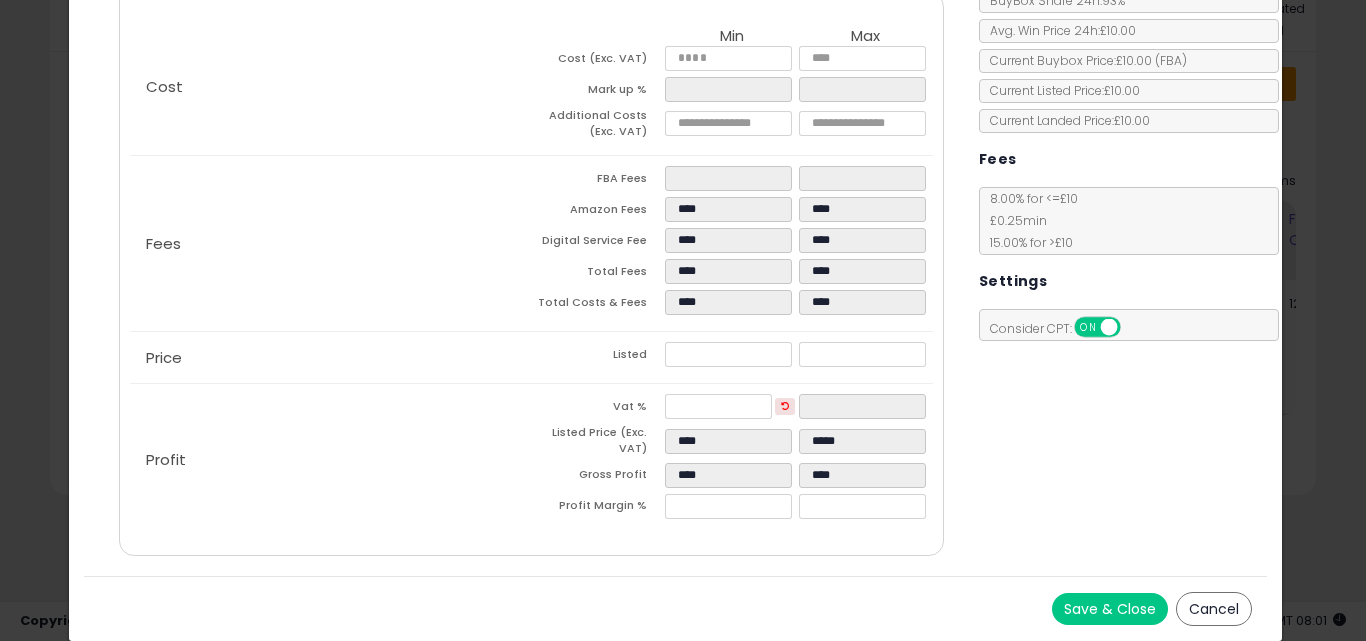click at bounding box center [785, 405] 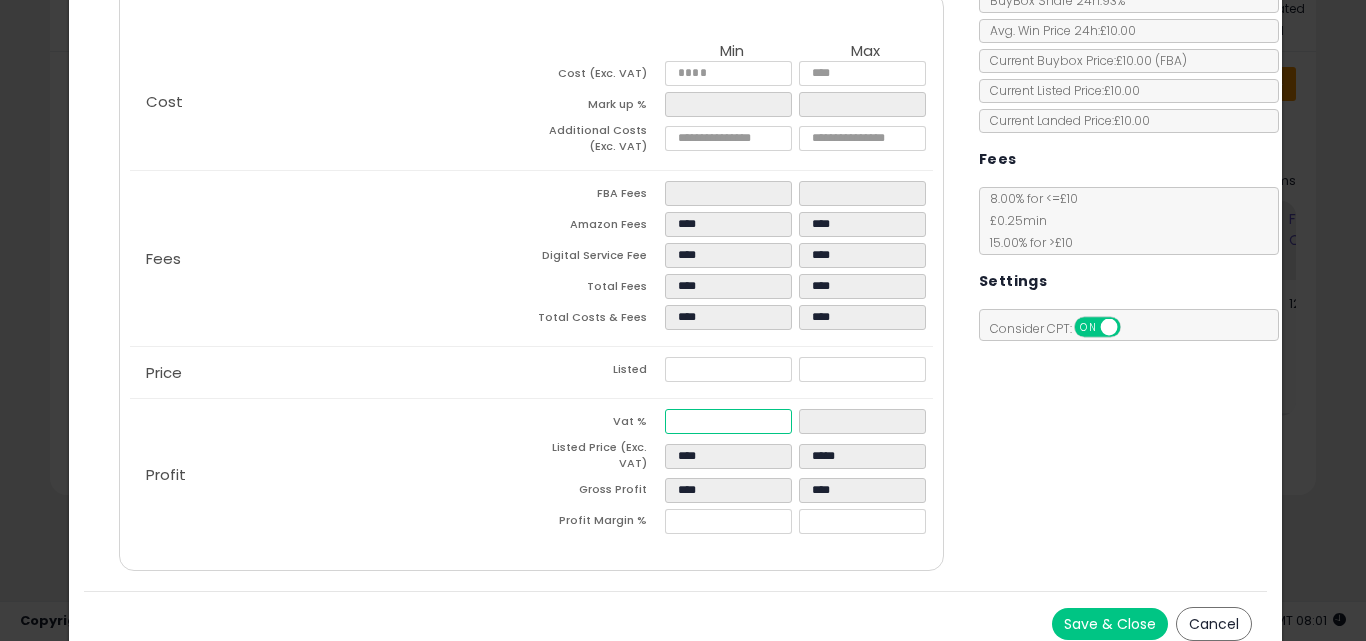 click at bounding box center [728, 421] 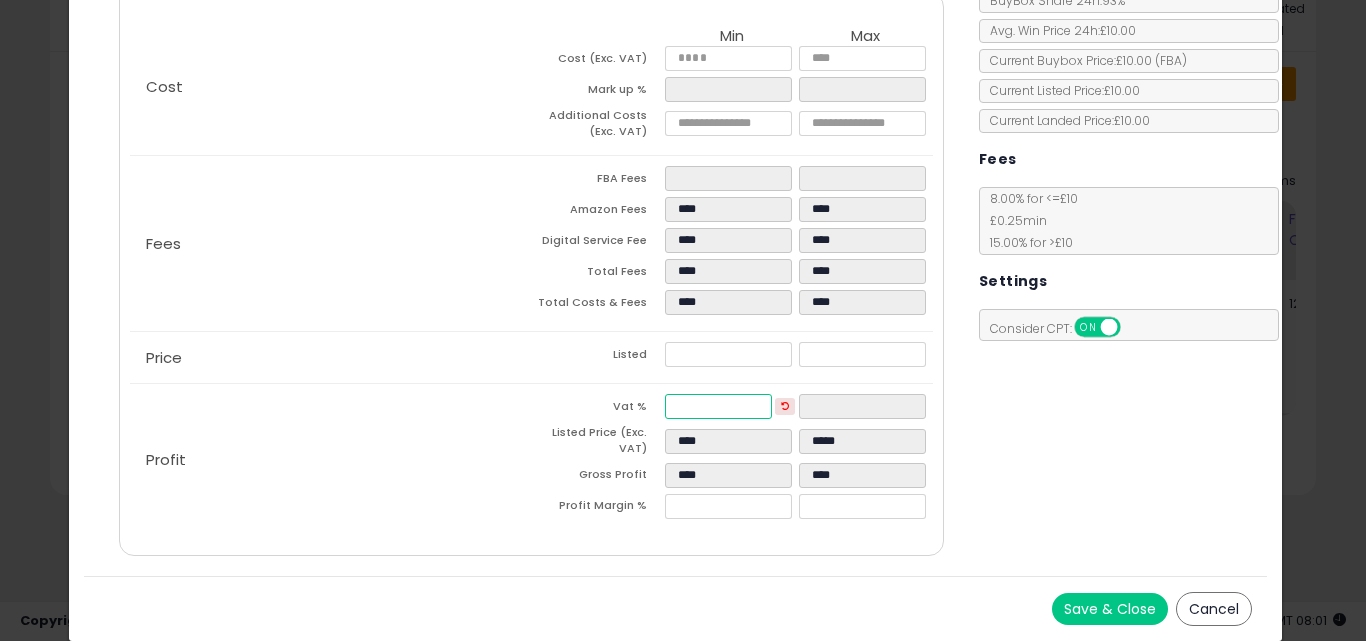 type on "**" 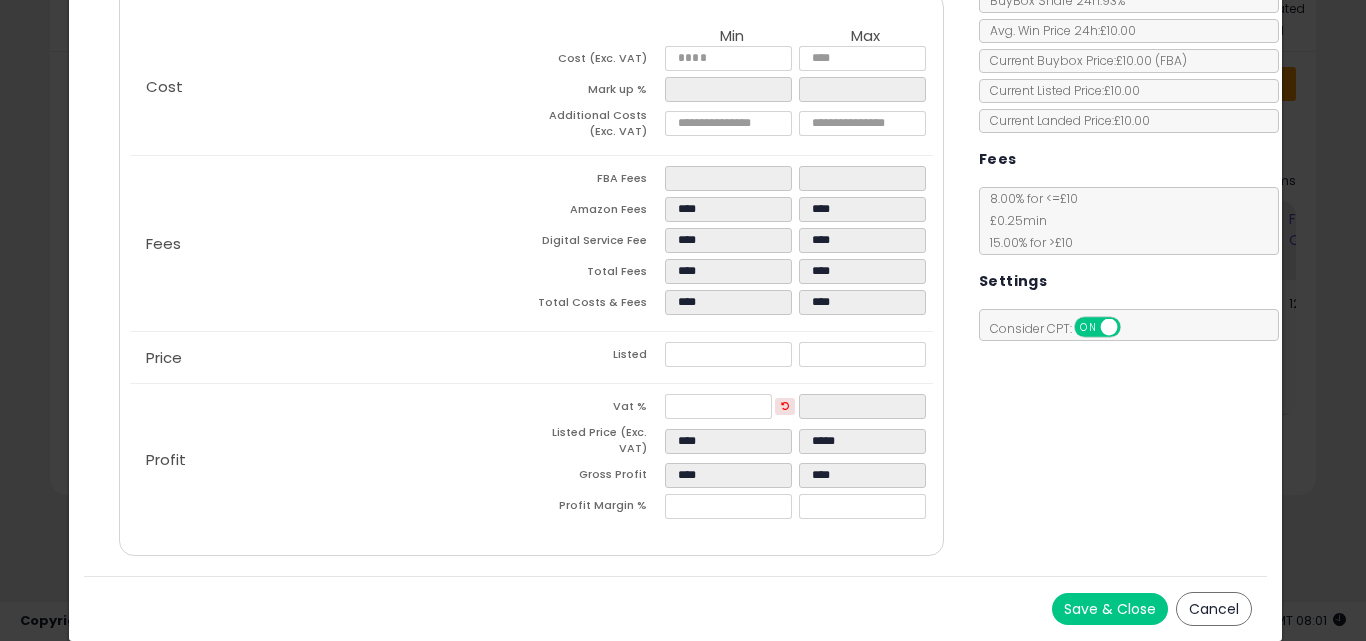 type on "*****" 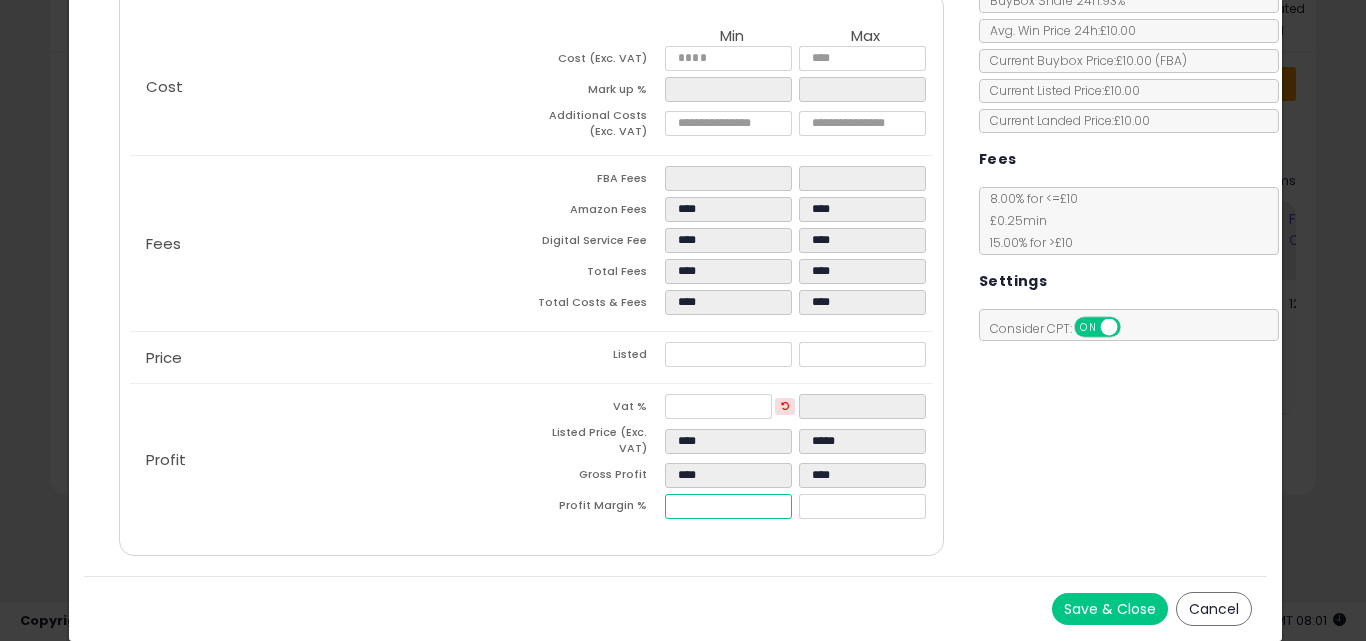 click on "*****" at bounding box center [728, 506] 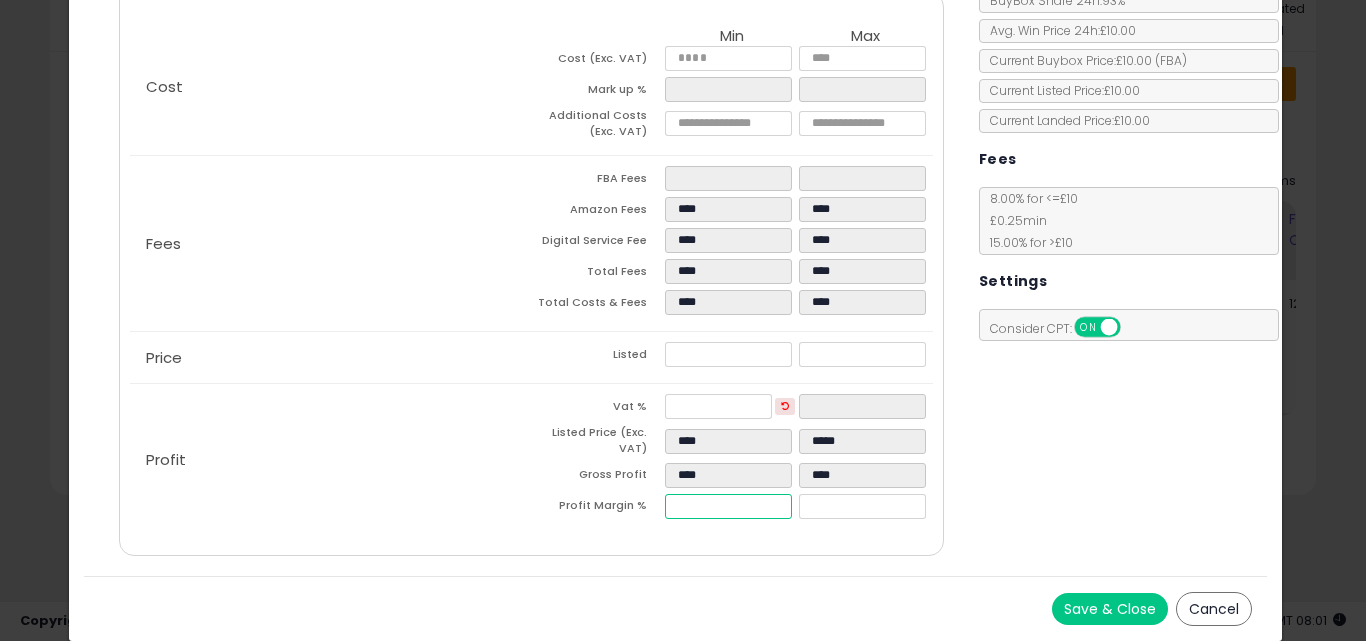 type on "**" 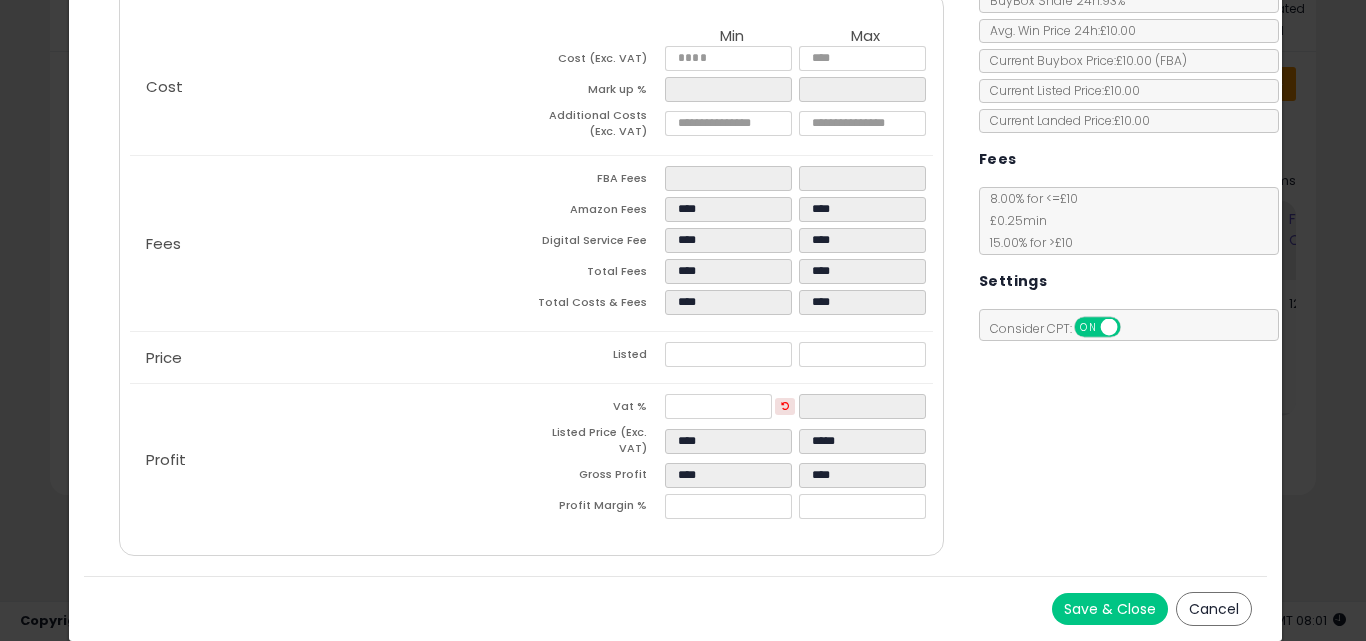 type on "*****" 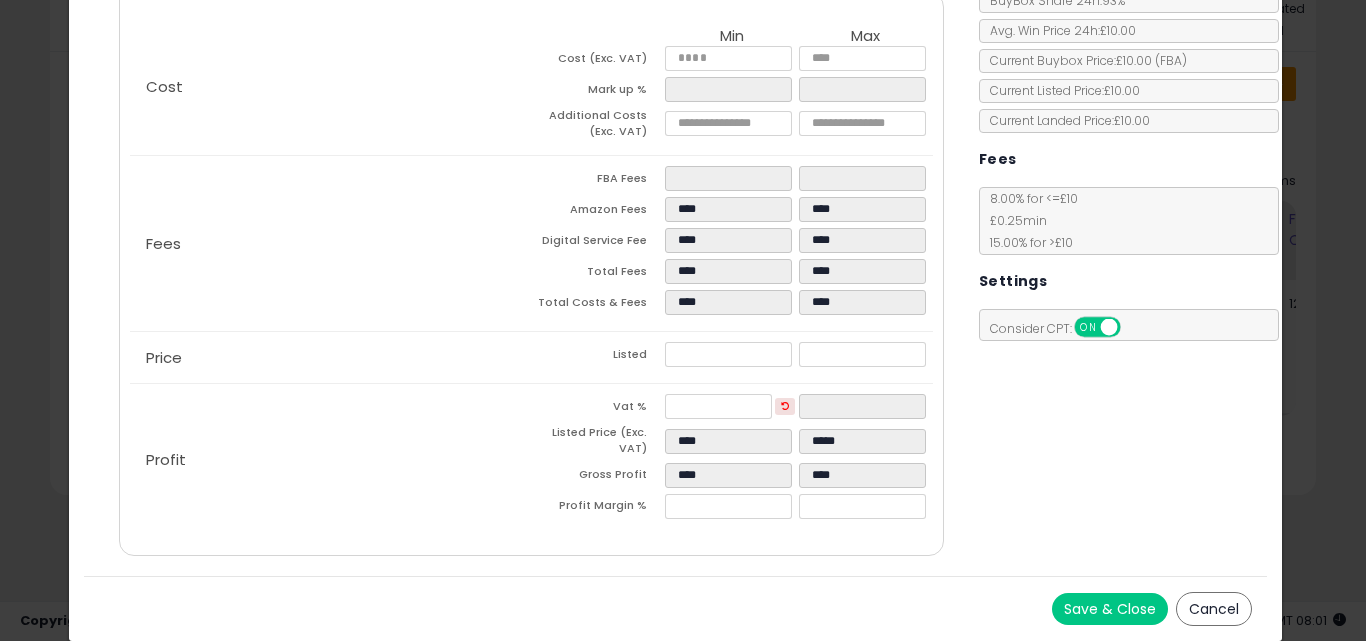 click on "Save & Close
Cancel" at bounding box center [676, 608] 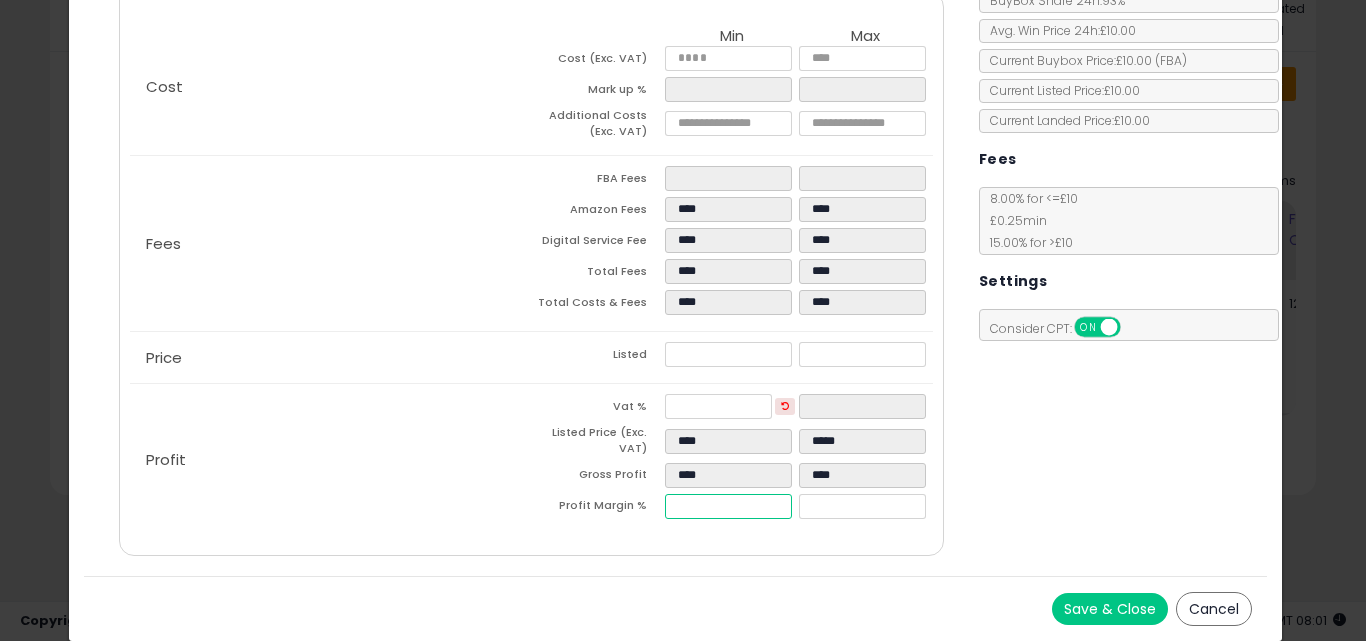 click on "*****" at bounding box center [728, 506] 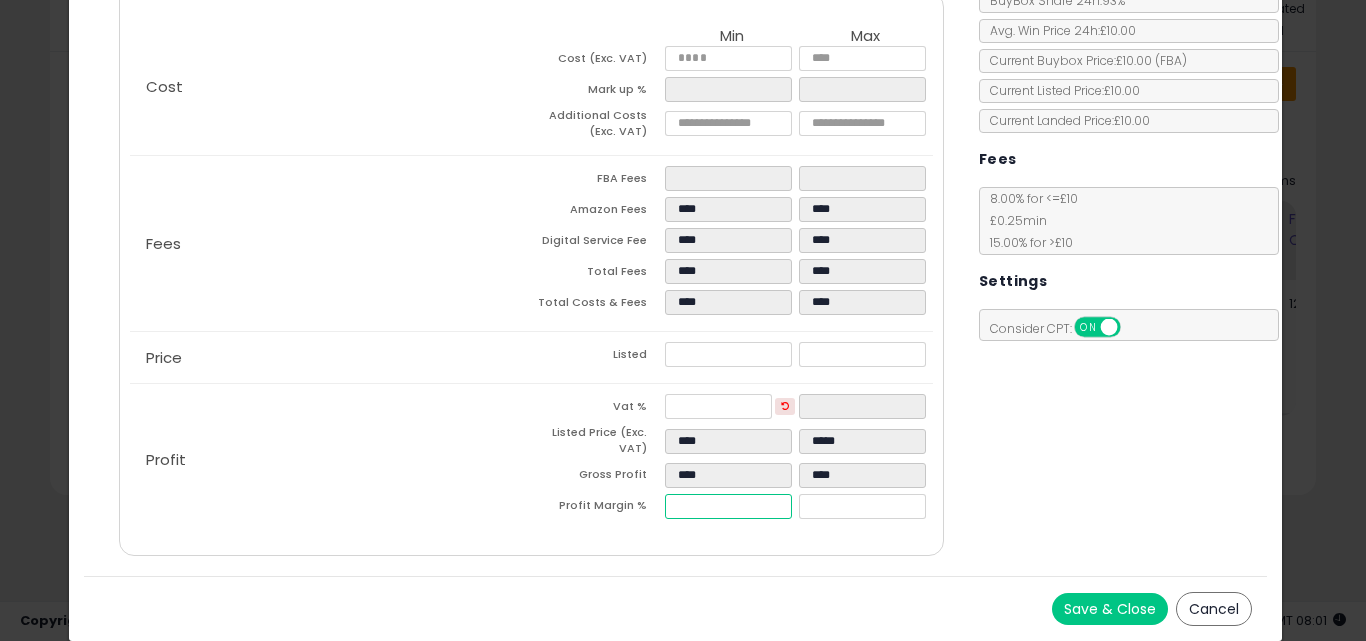 type on "**" 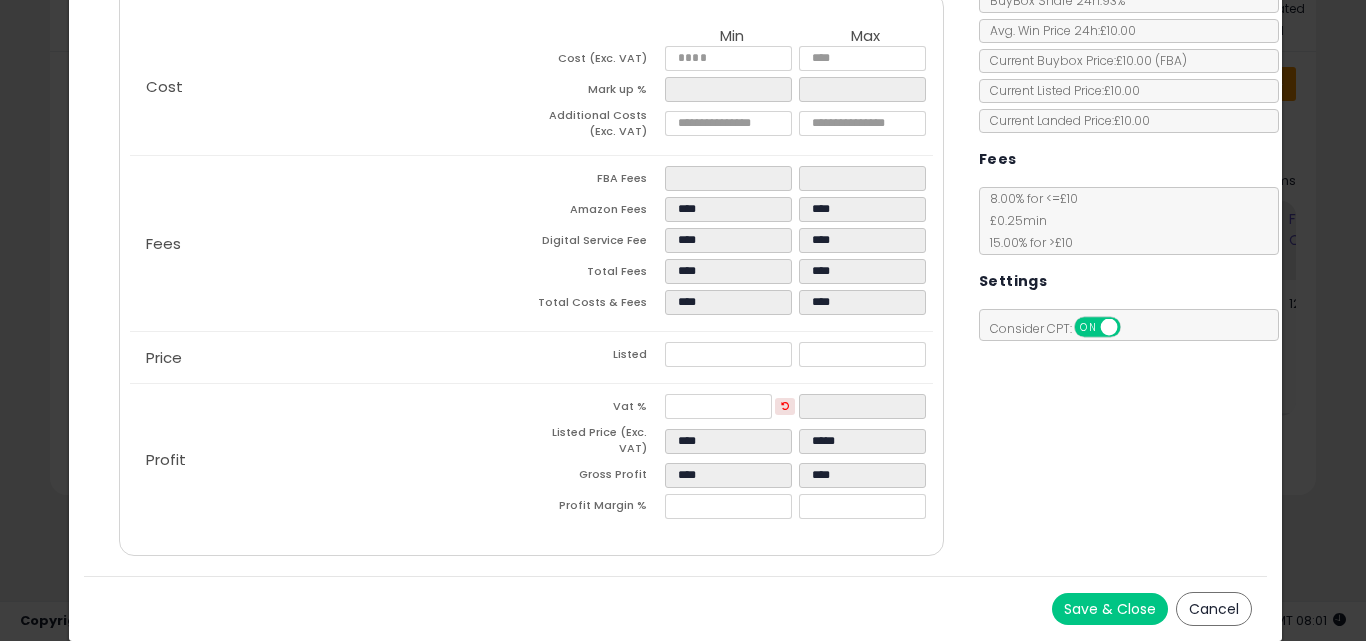 type on "*****" 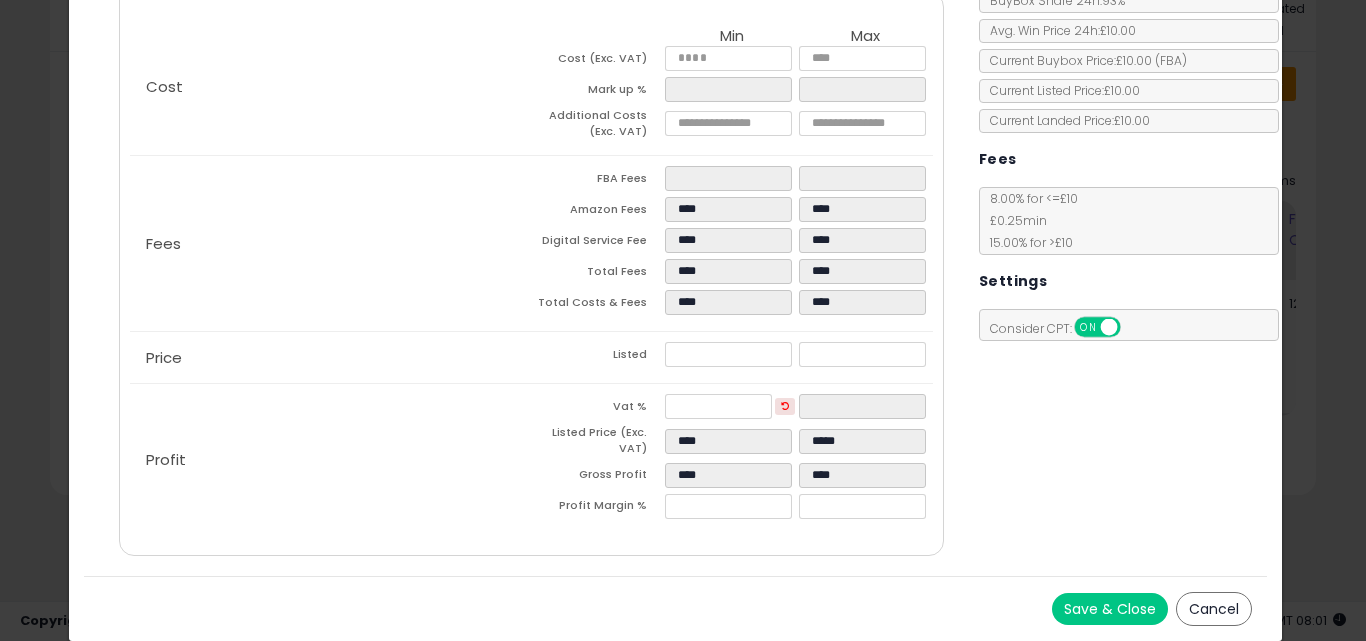 click on "Save & Close
Cancel" at bounding box center [676, 608] 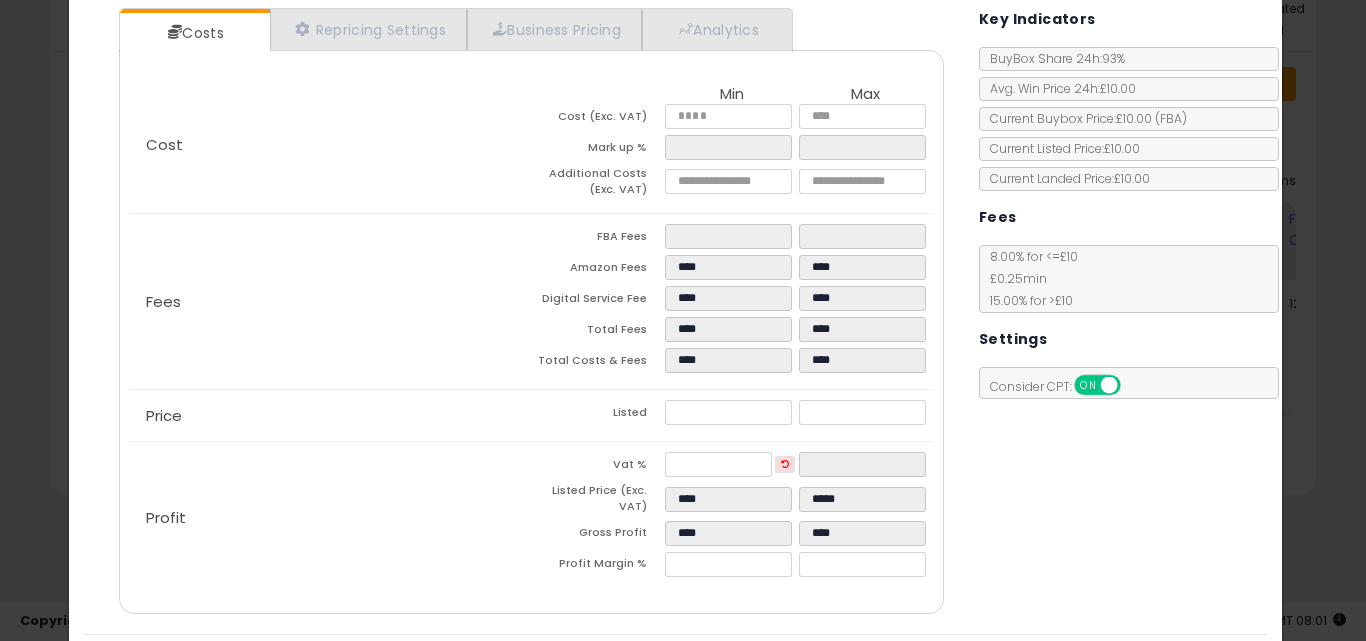 scroll, scrollTop: 240, scrollLeft: 0, axis: vertical 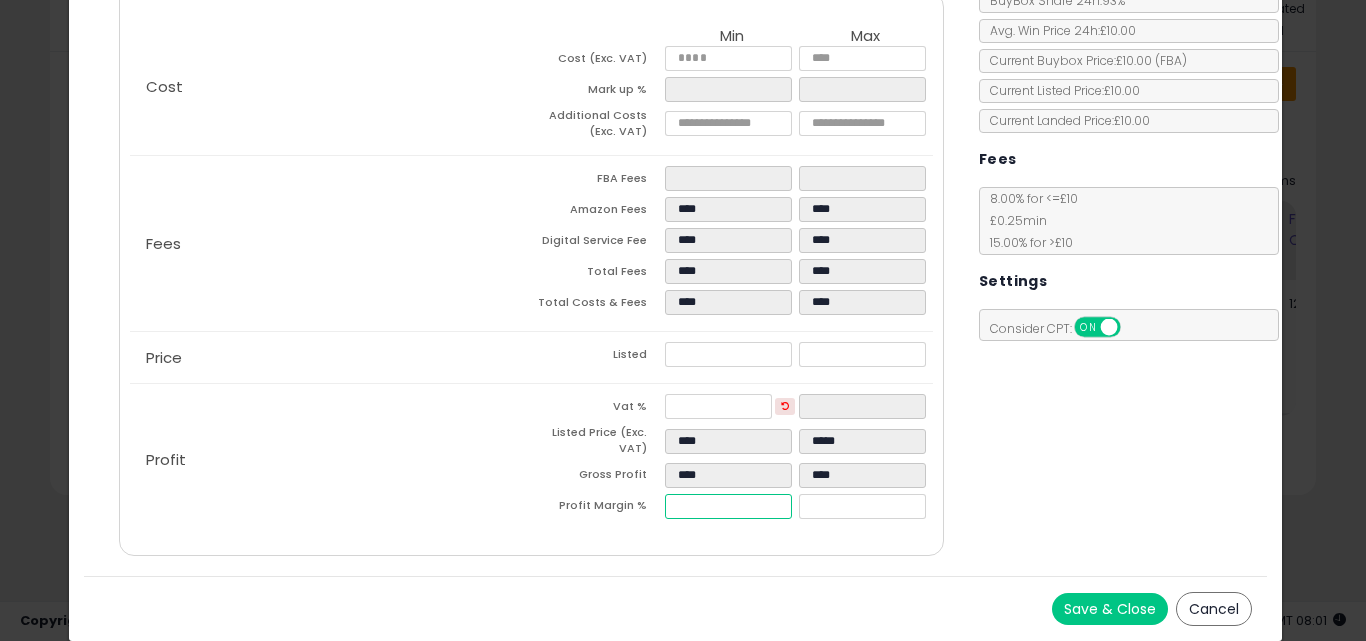 click on "*****" at bounding box center [728, 506] 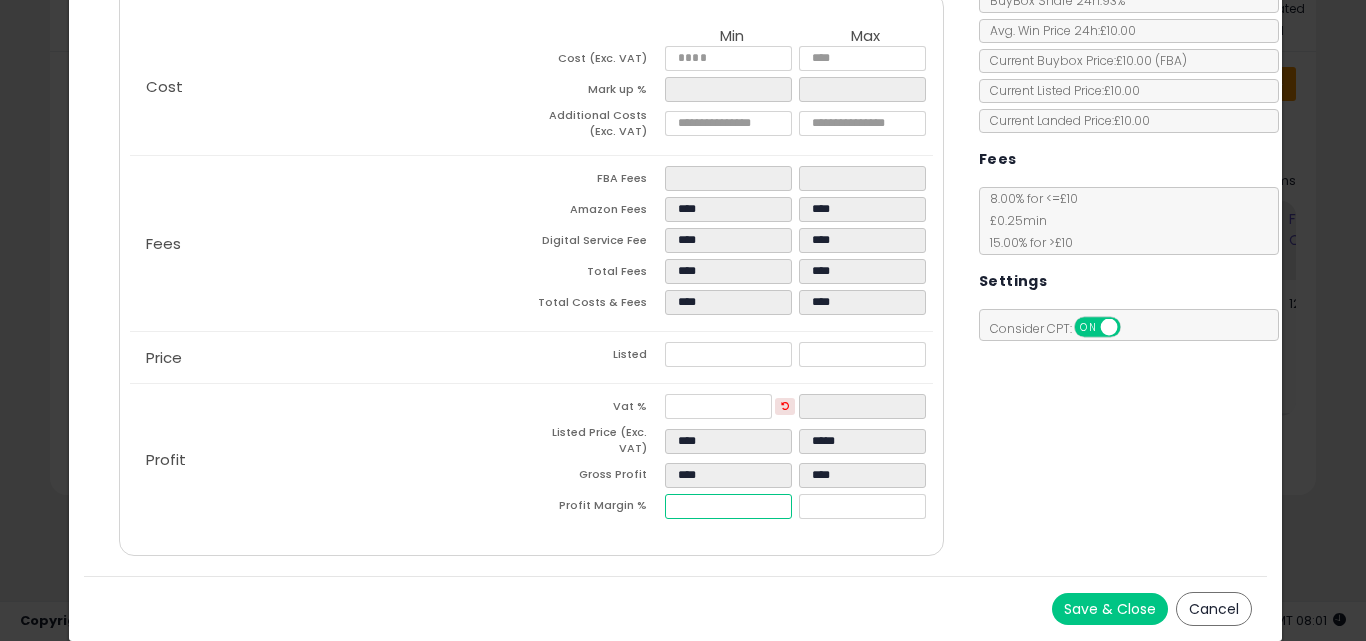 type on "**" 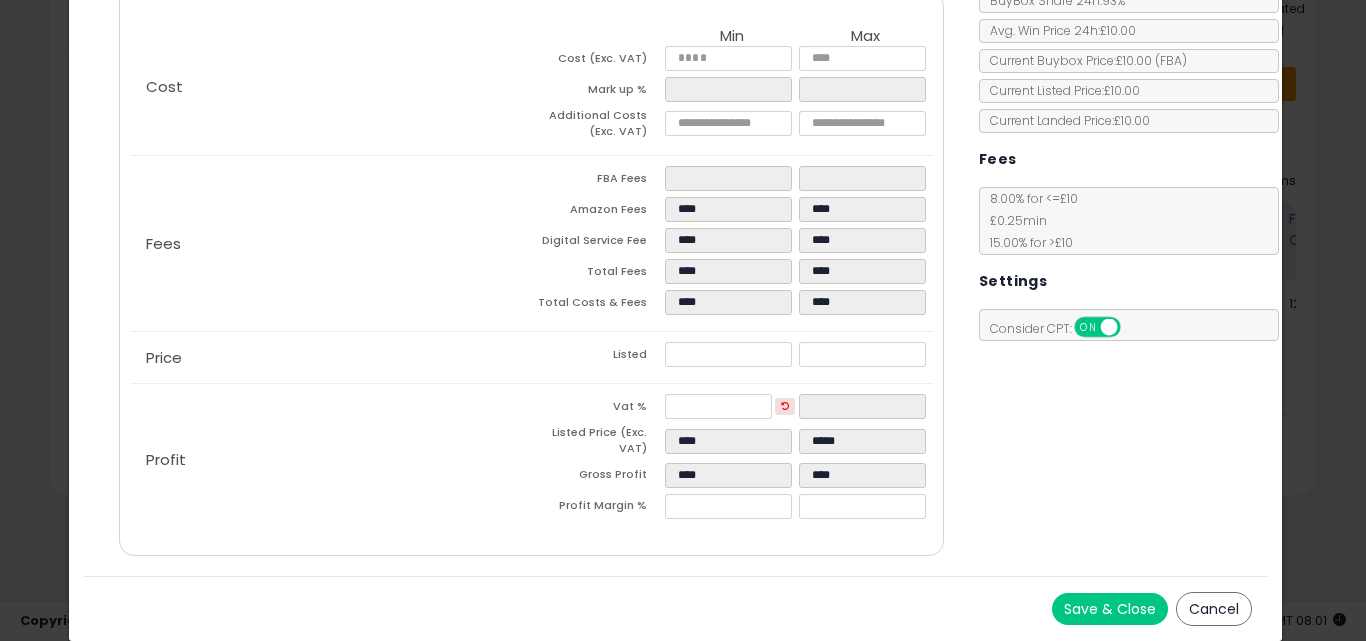 type on "*****" 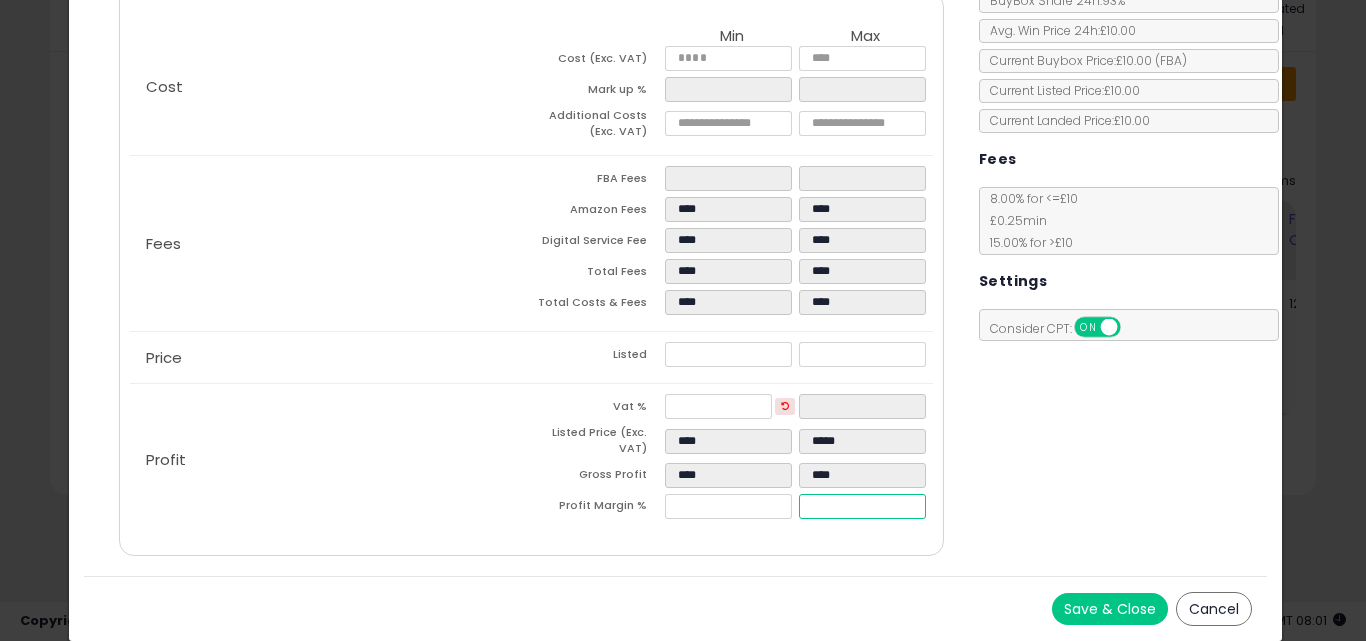 click on "*****" at bounding box center [862, 506] 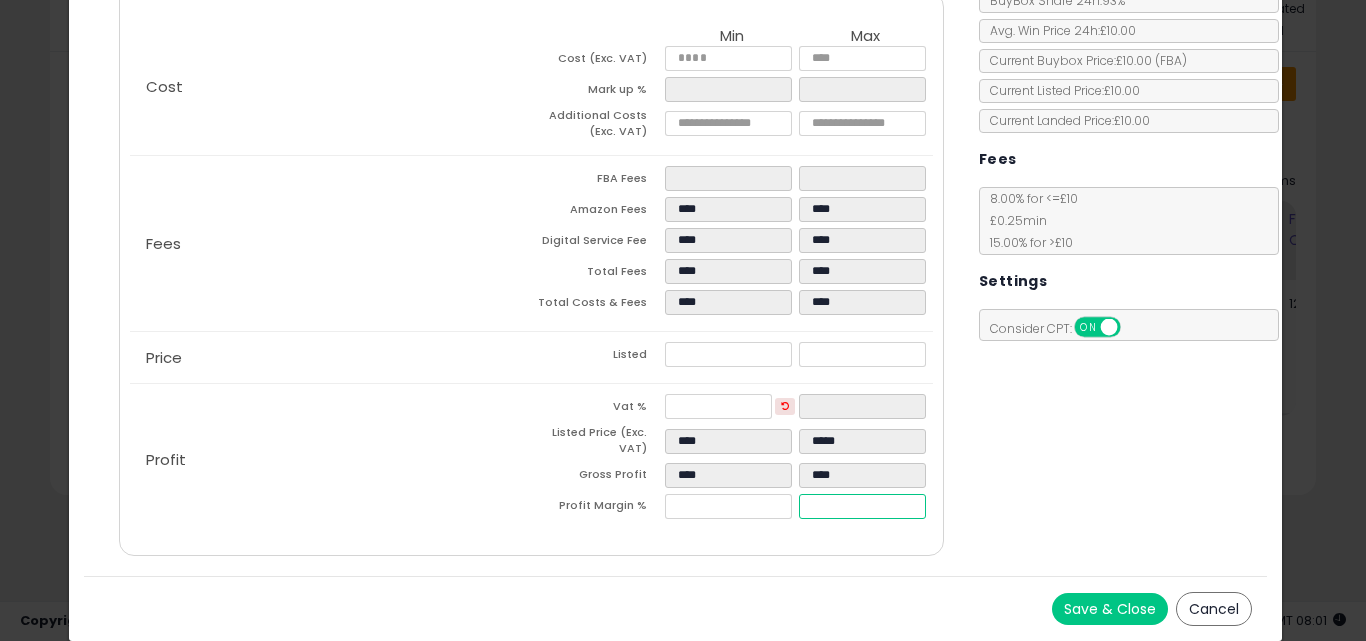 type on "**" 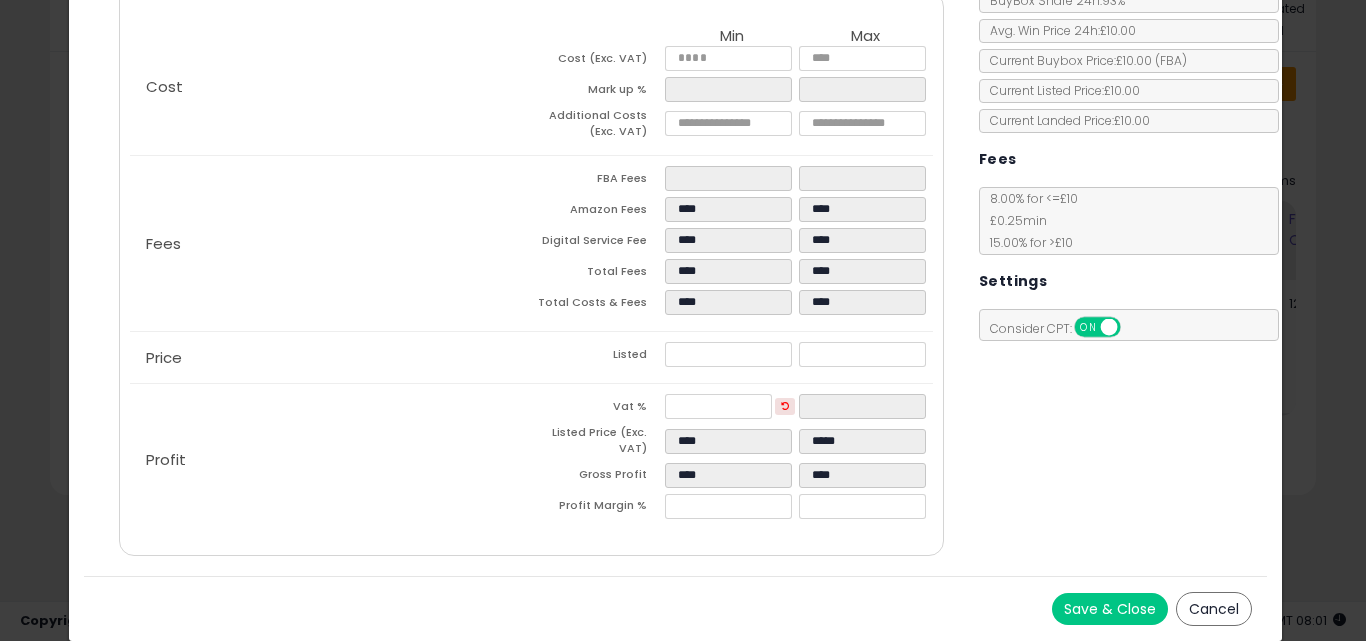 type on "*****" 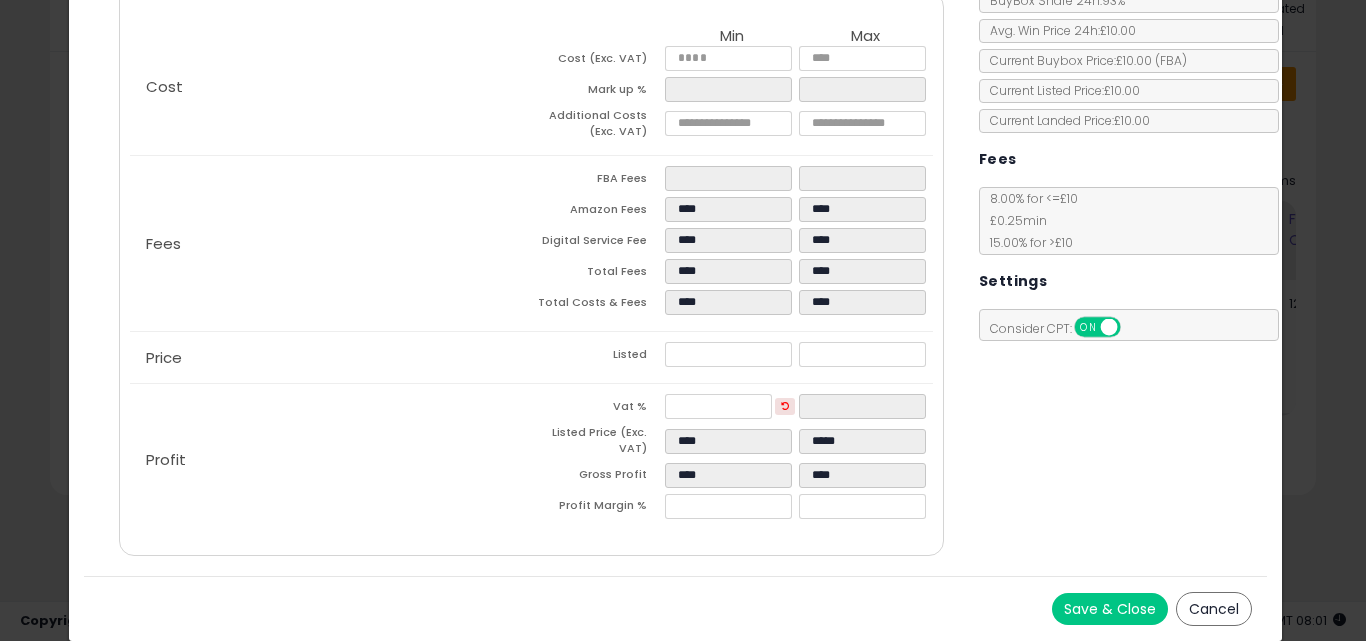 type on "****" 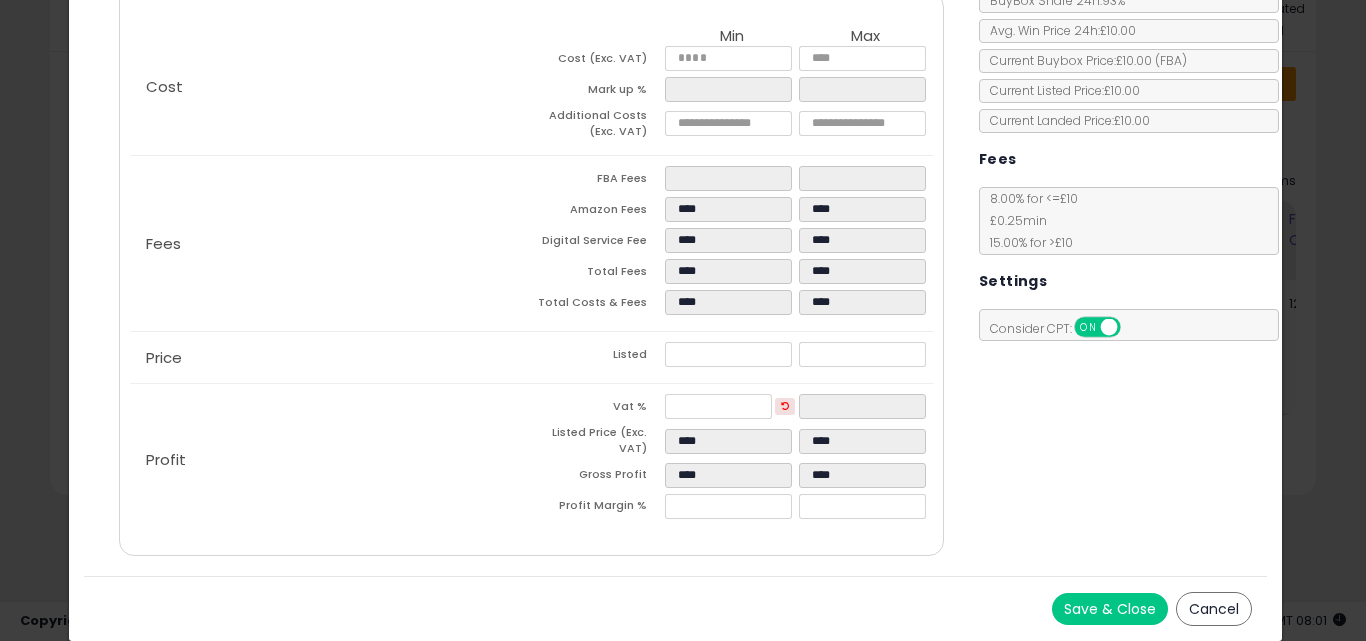 click on "Save & Close
Cancel" at bounding box center [676, 608] 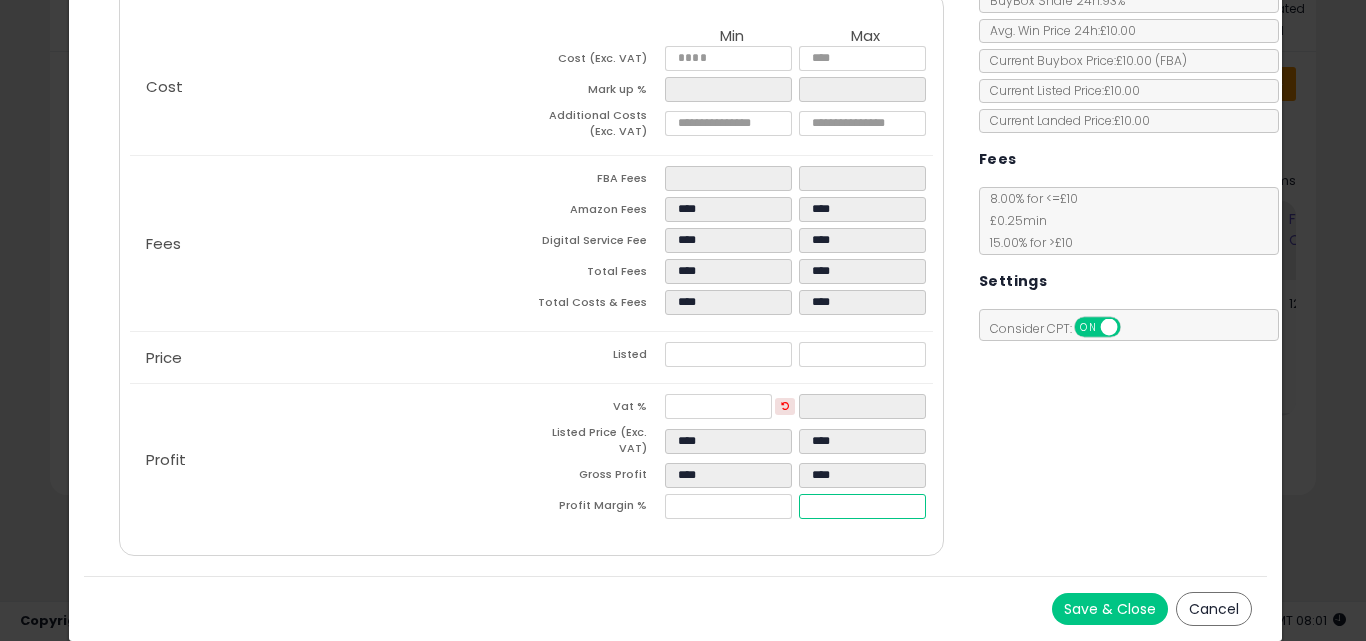 click on "*****" at bounding box center [862, 506] 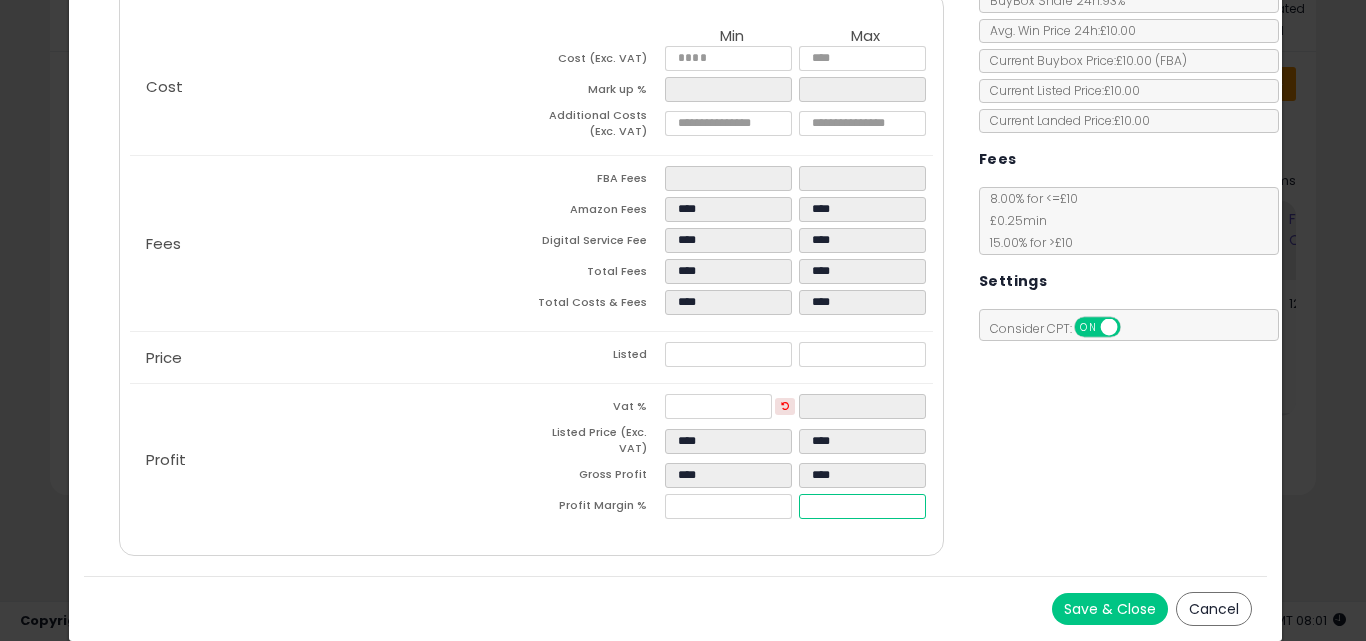 type on "**" 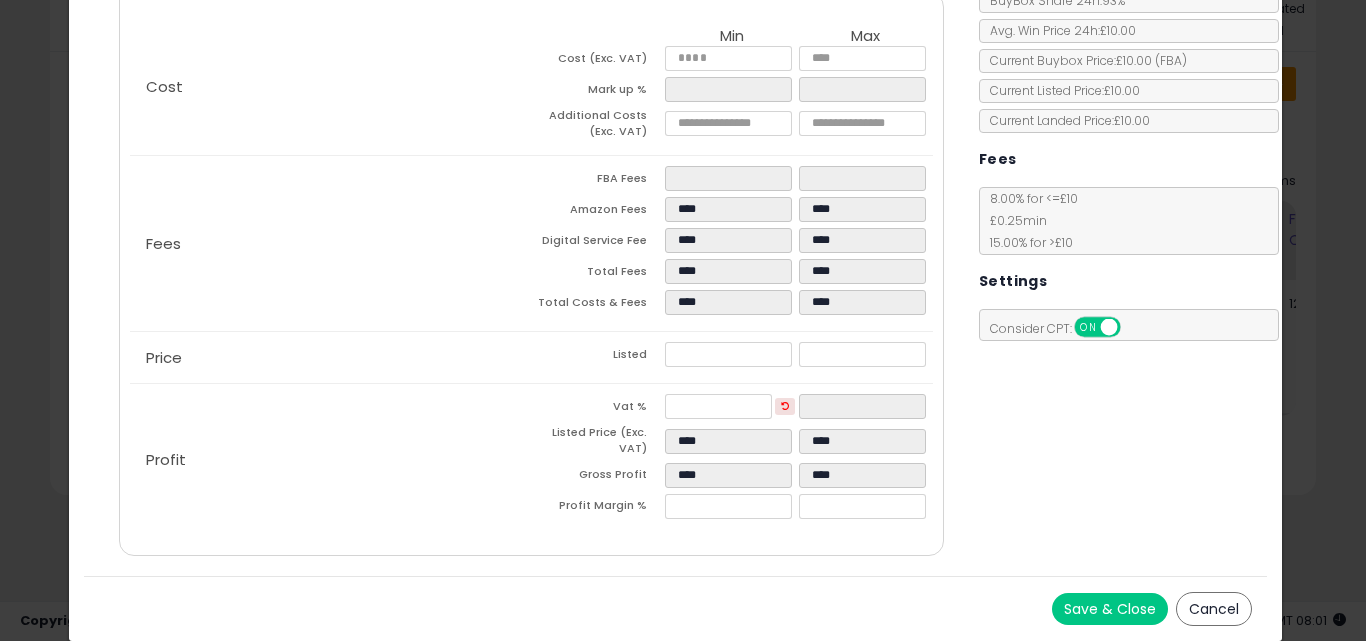 type on "*****" 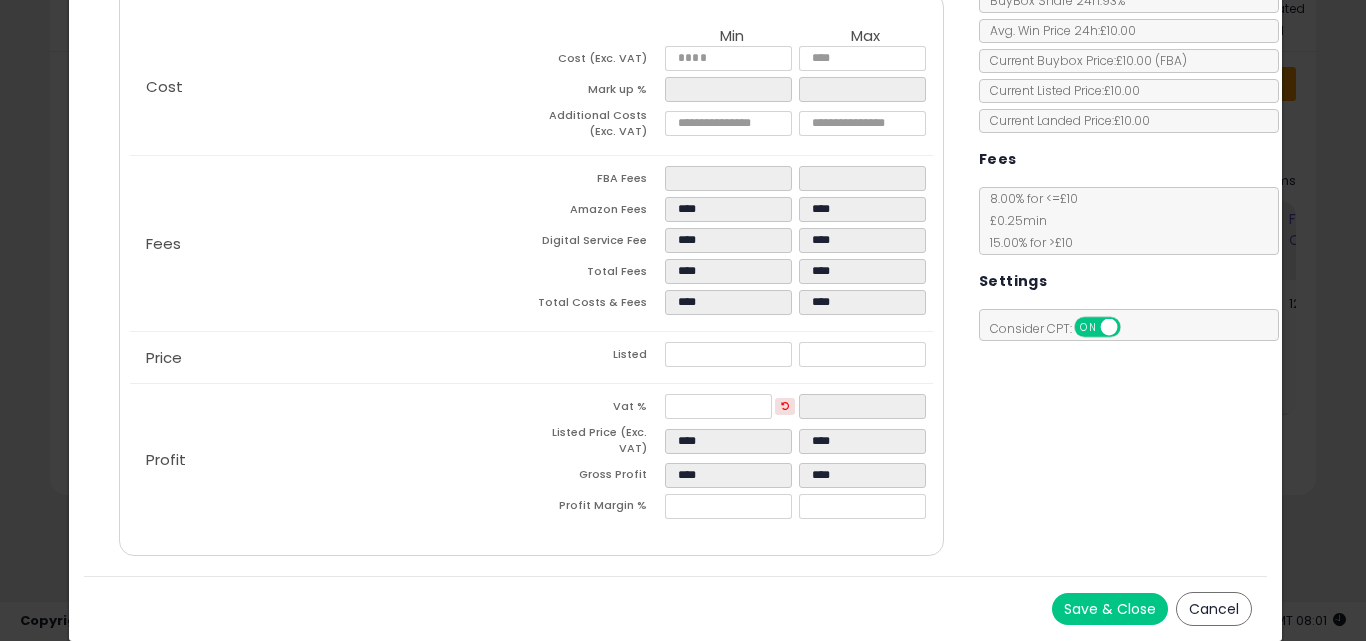 click on "Costs
Repricing Settings
Business Pricing
Analytics
Cost" at bounding box center (531, 255) 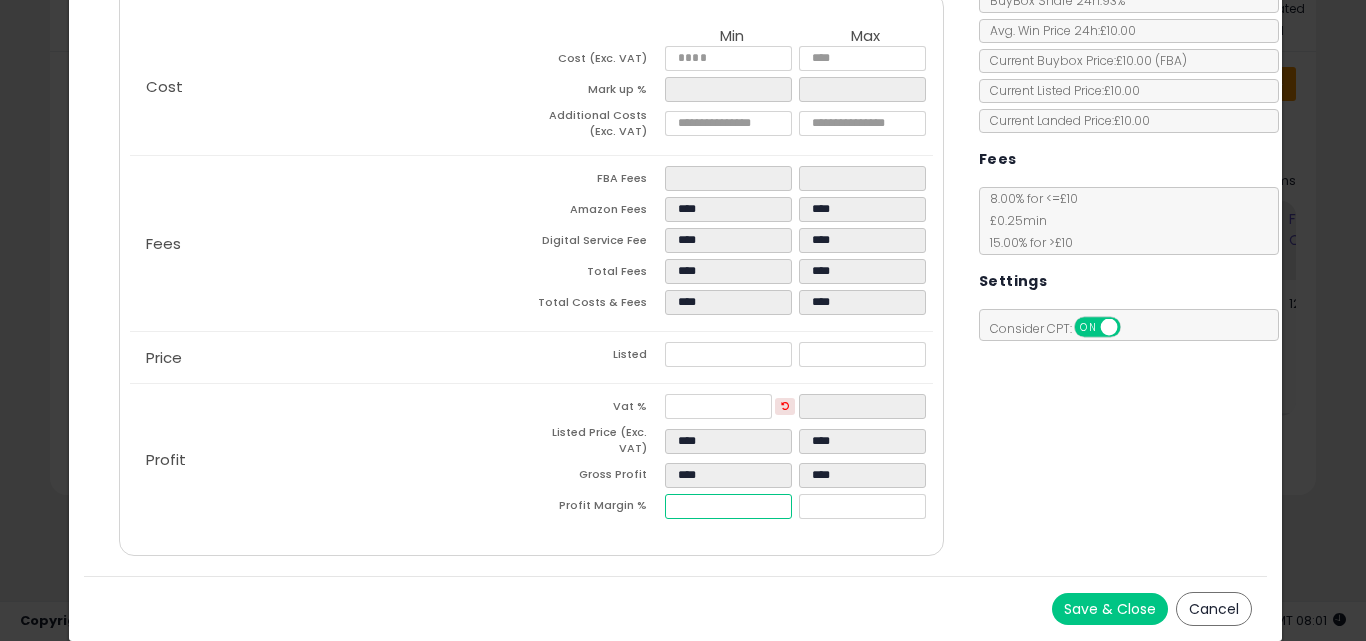 click on "*****" at bounding box center [728, 506] 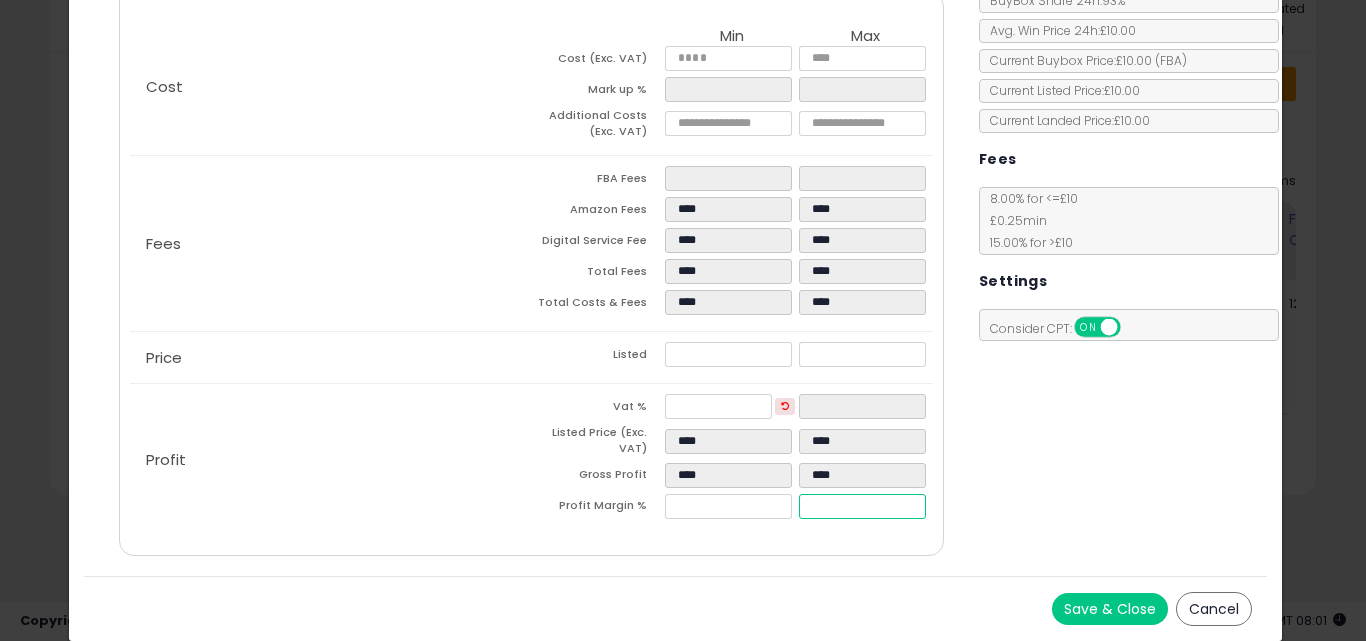 click on "*****" at bounding box center (862, 506) 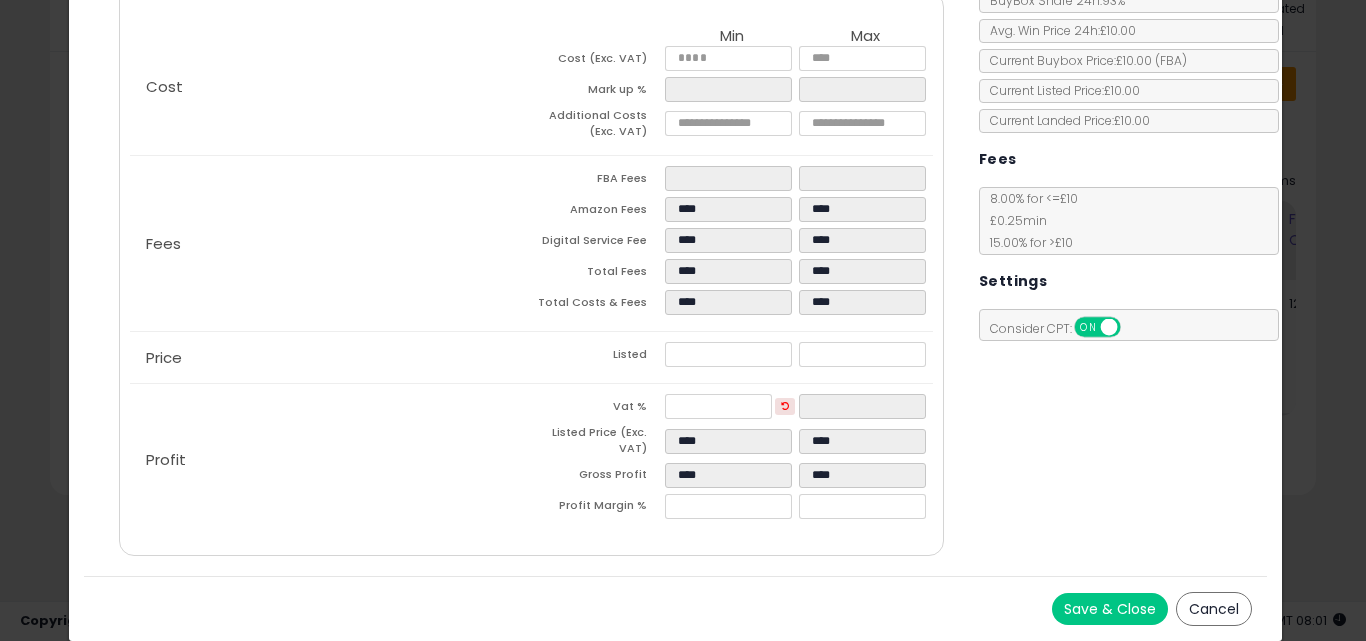 click on "Costs
Repricing Settings
Business Pricing
Analytics
Cost" at bounding box center [676, 255] 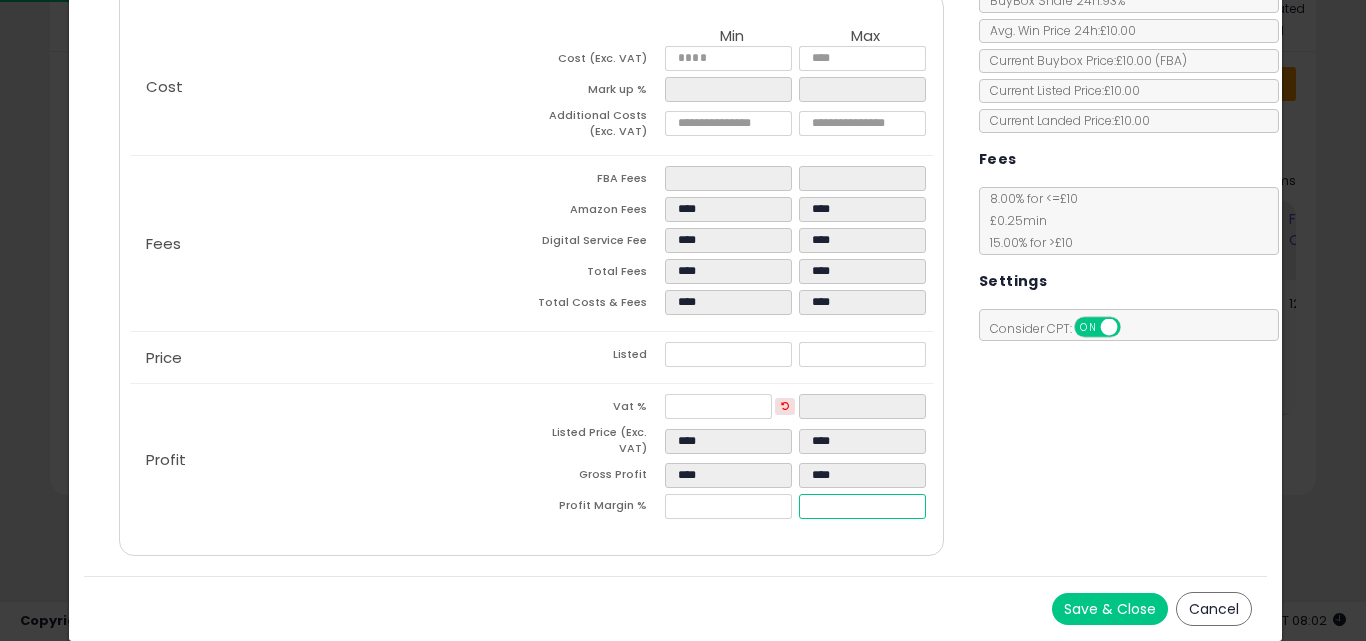 click on "*****" at bounding box center [862, 506] 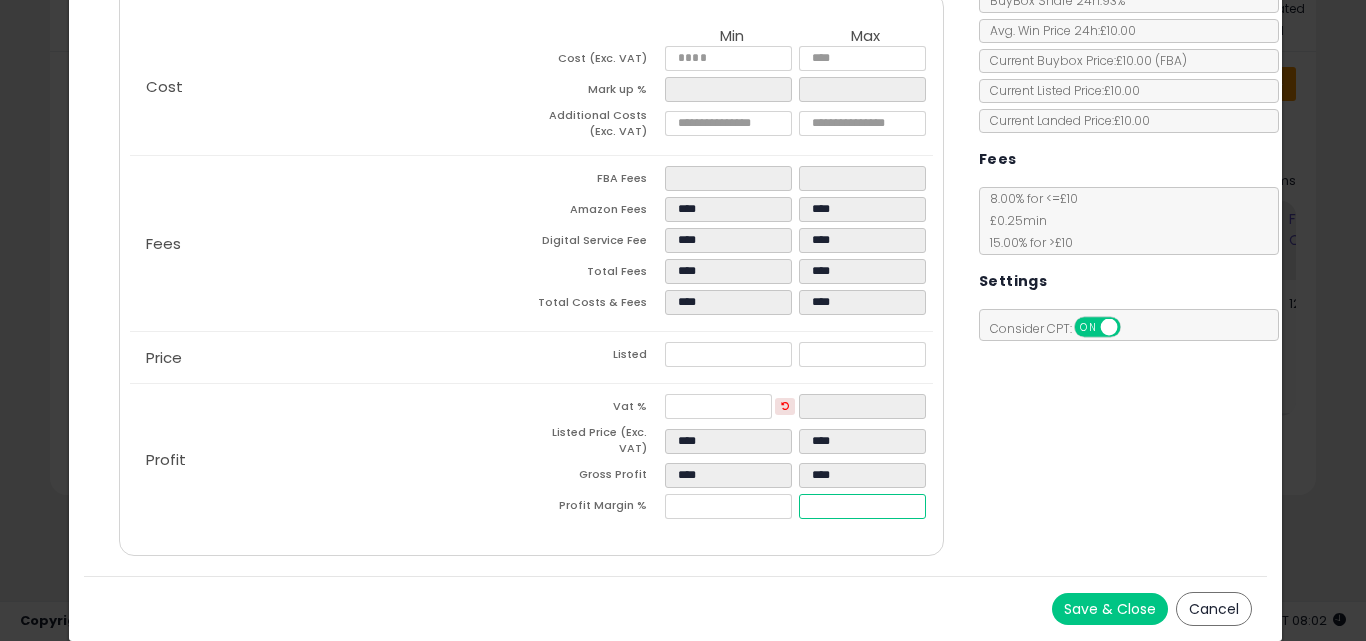 type on "**" 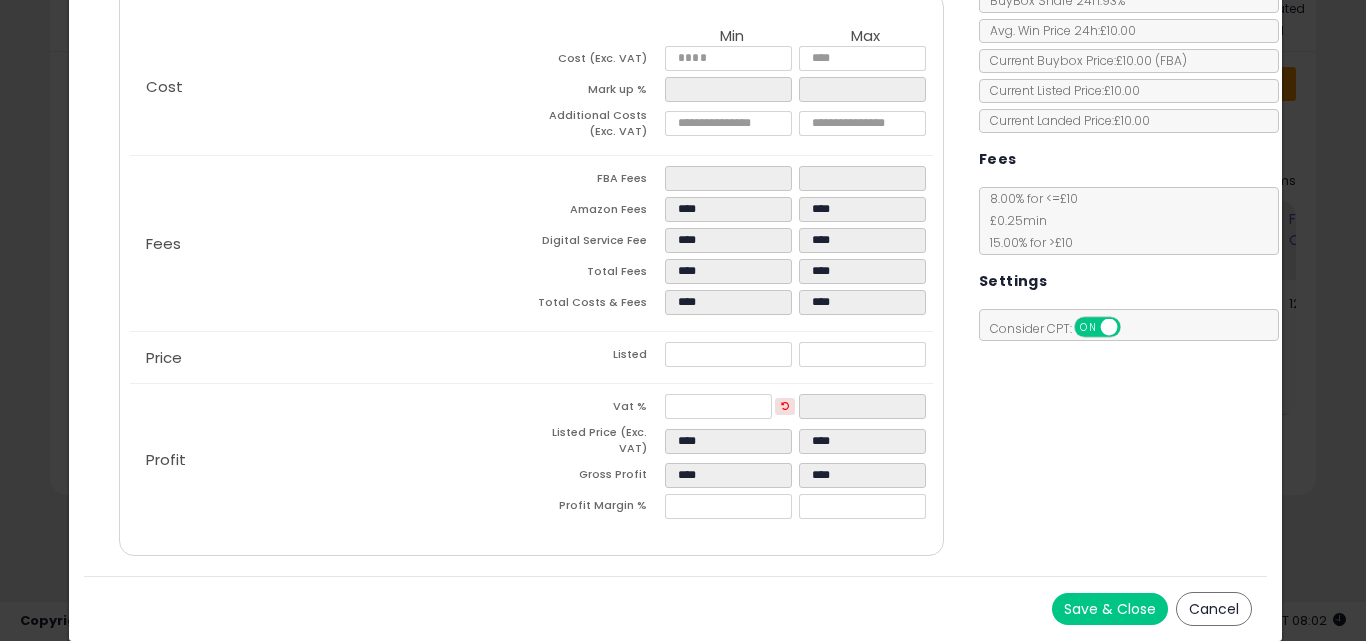 type on "*****" 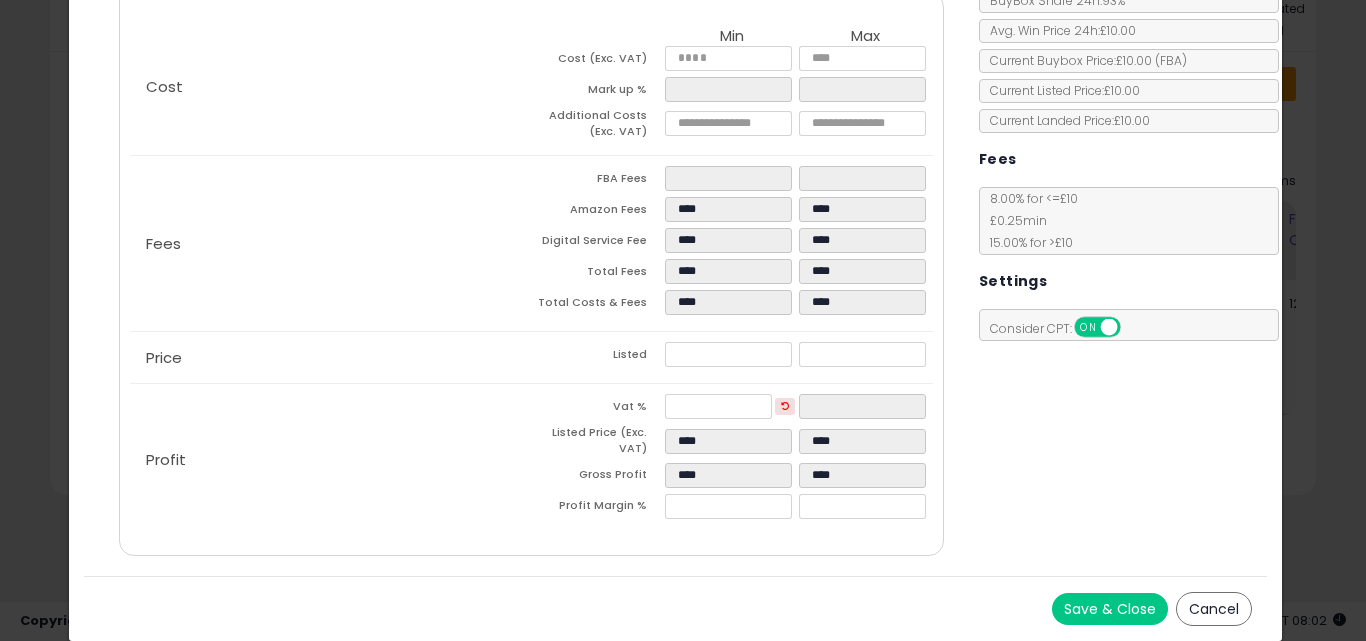 type on "*****" 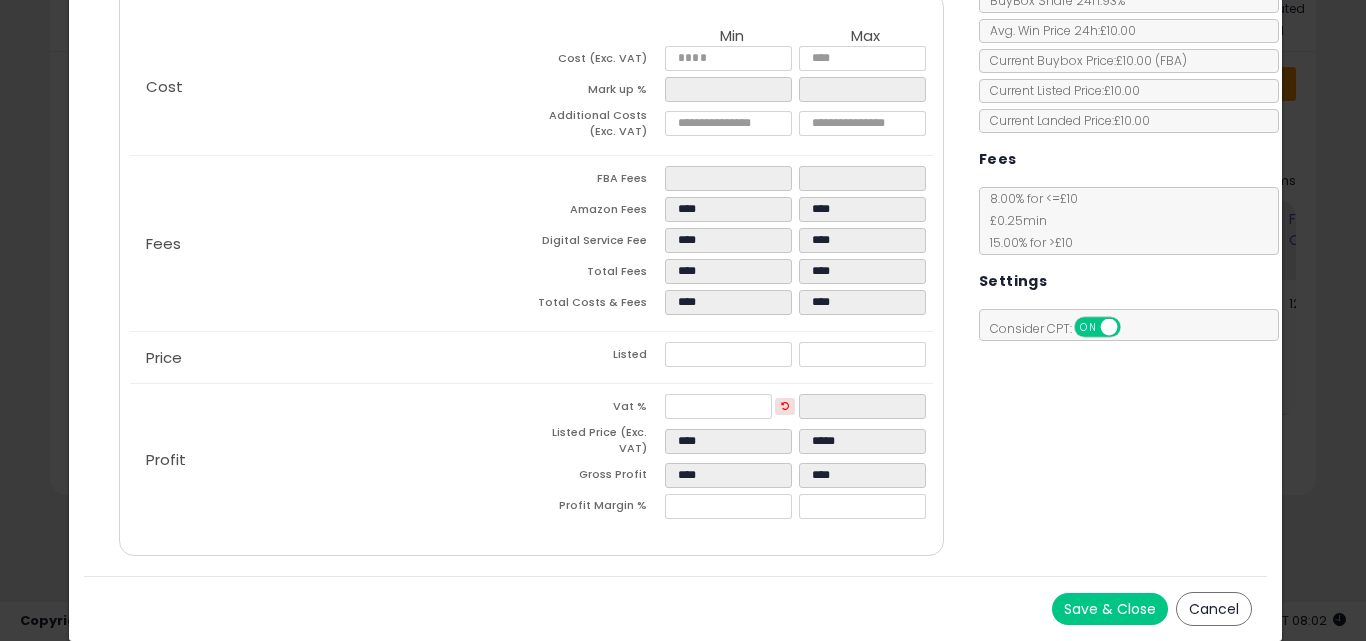 click on "Save & Close
Cancel" at bounding box center (676, 608) 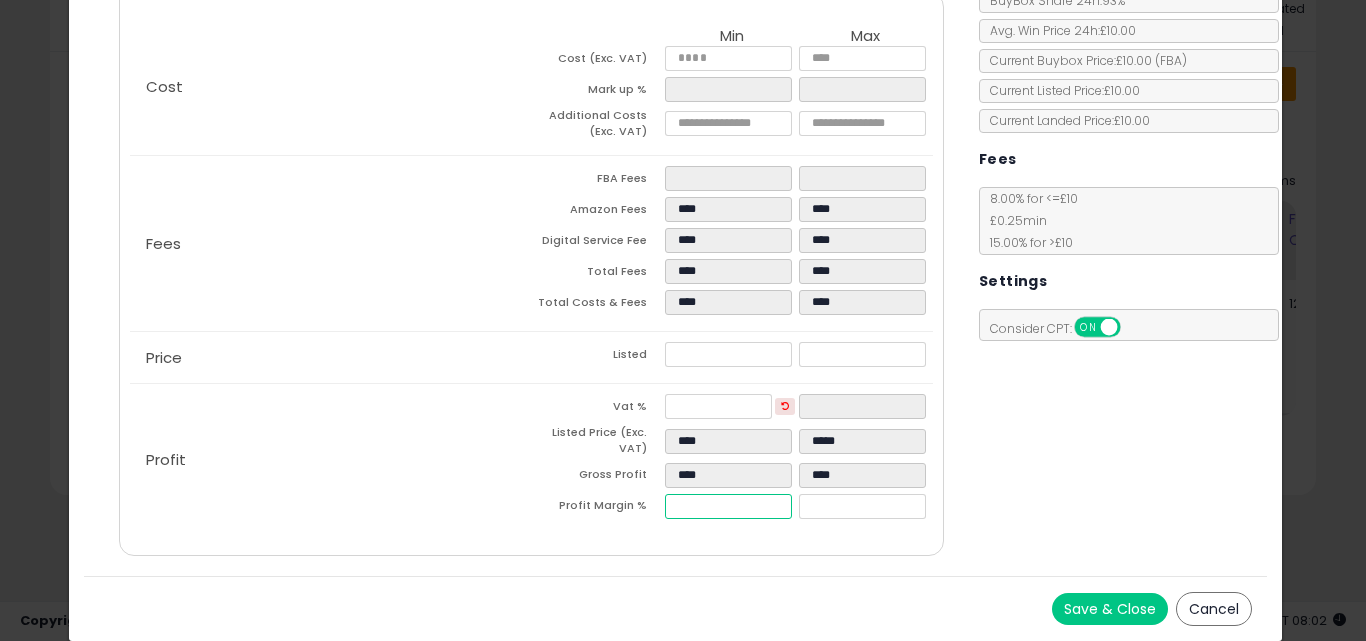 click on "*****" at bounding box center (728, 506) 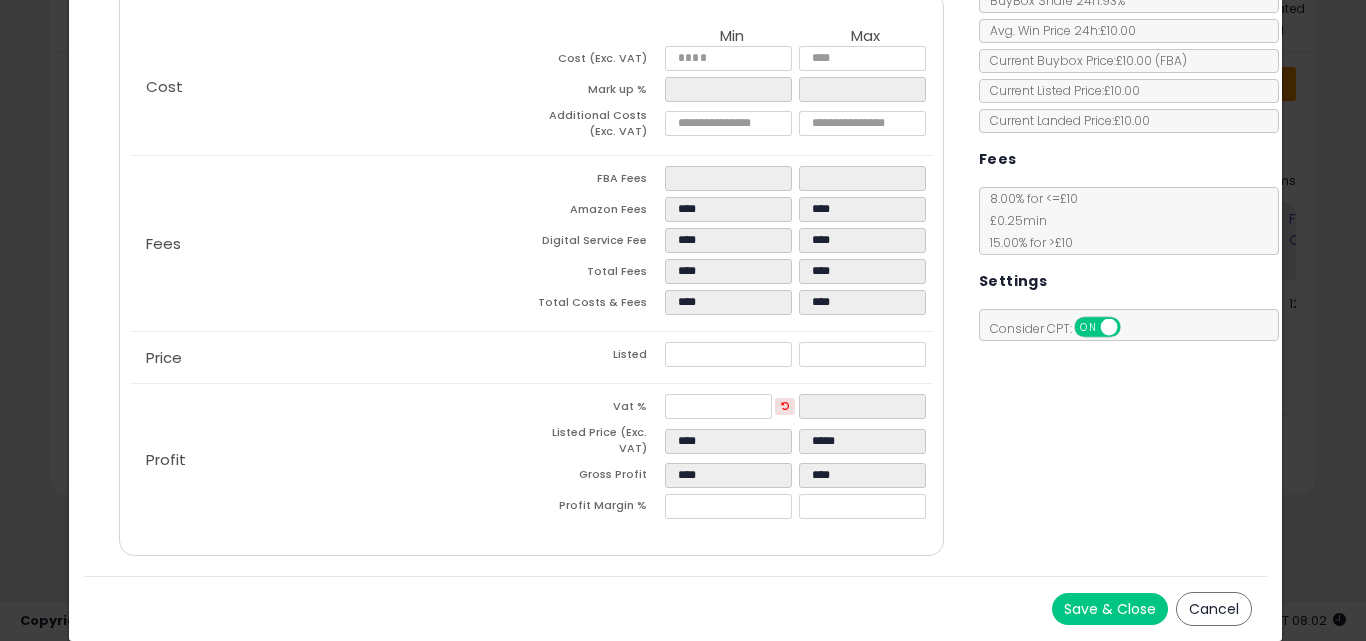 click on "Save & Close
Cancel" at bounding box center (676, 608) 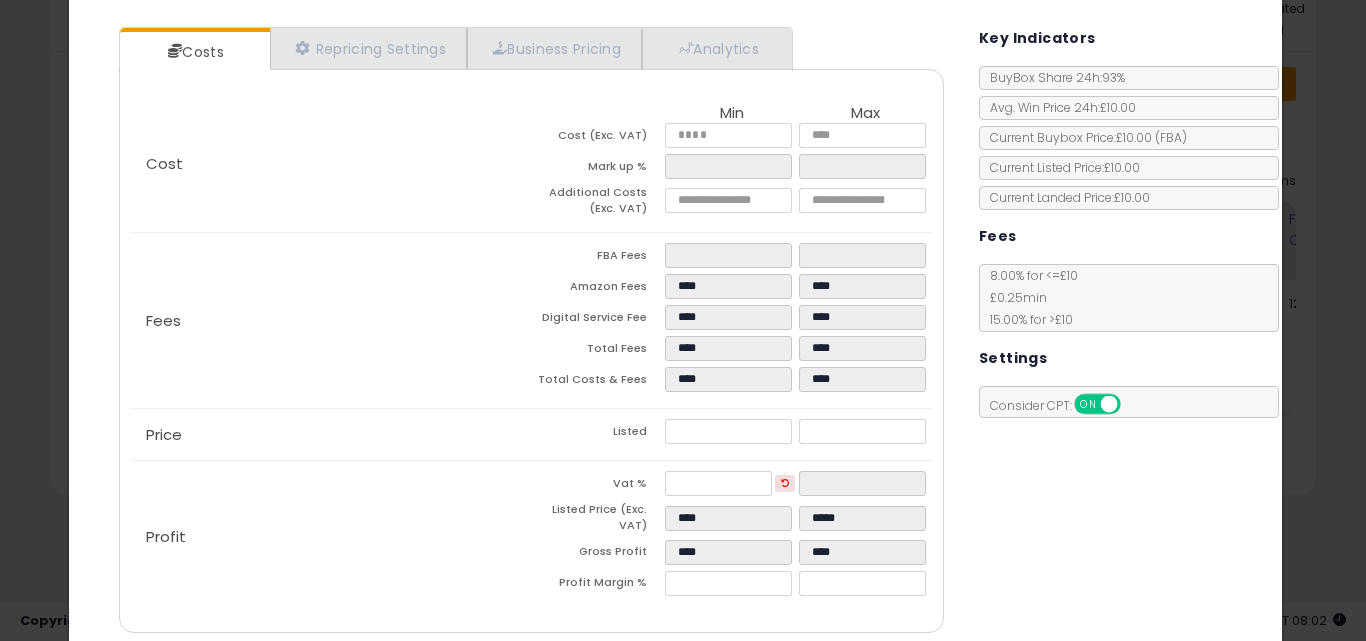 scroll, scrollTop: 240, scrollLeft: 0, axis: vertical 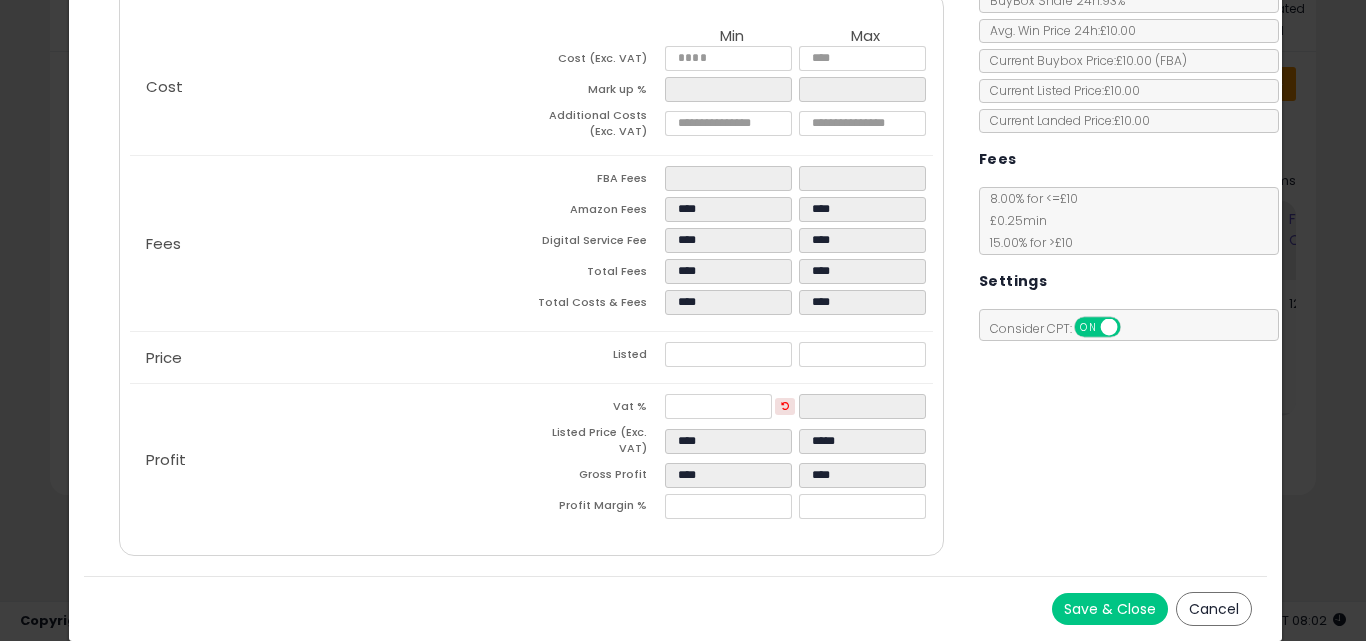 click on "Save & Close" at bounding box center (1110, 609) 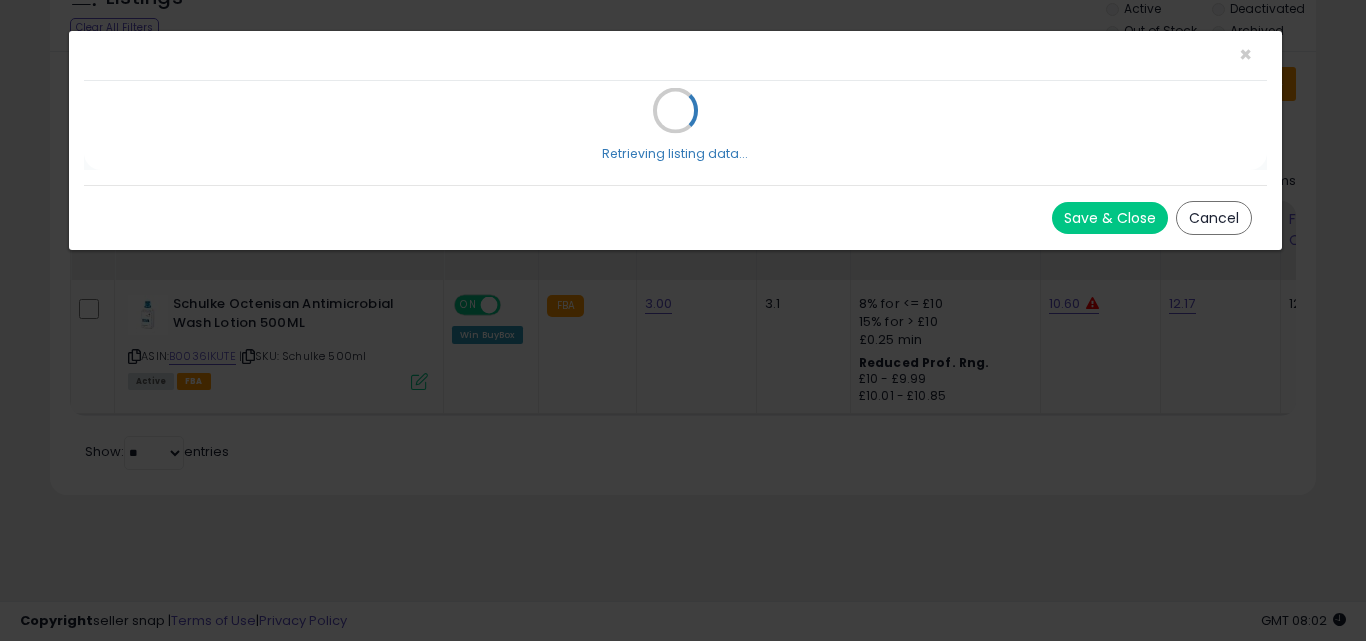 scroll, scrollTop: 0, scrollLeft: 0, axis: both 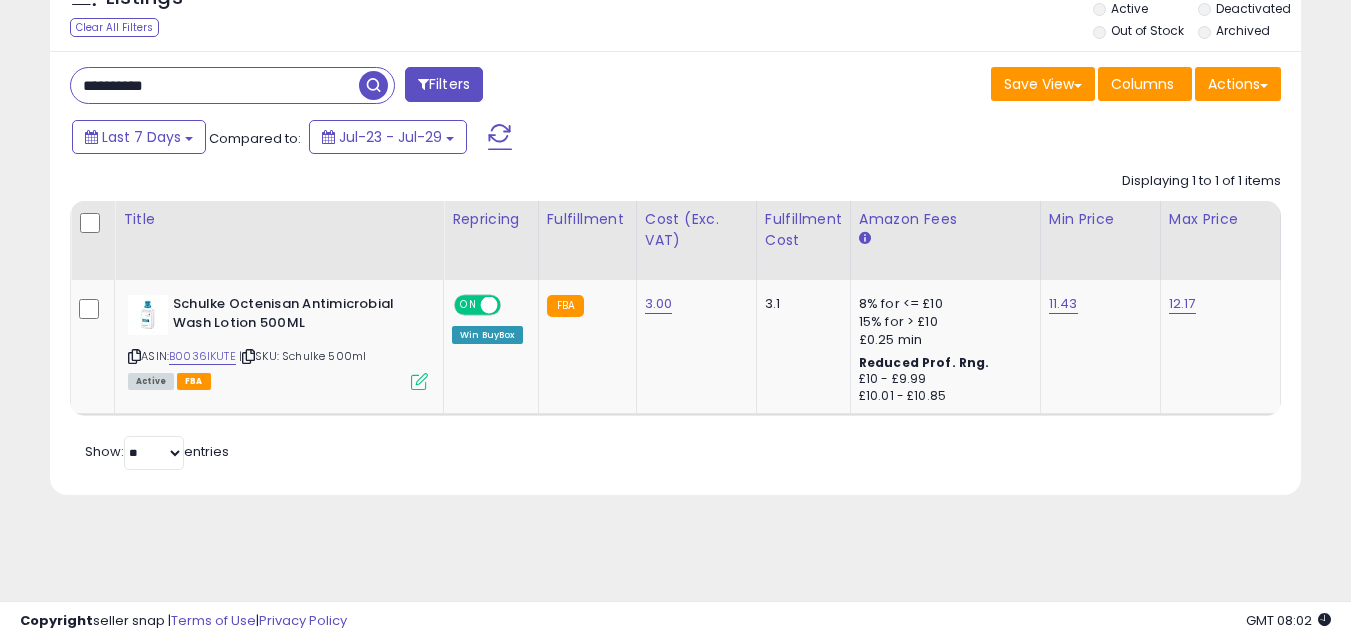 click on "**********" at bounding box center [215, 85] 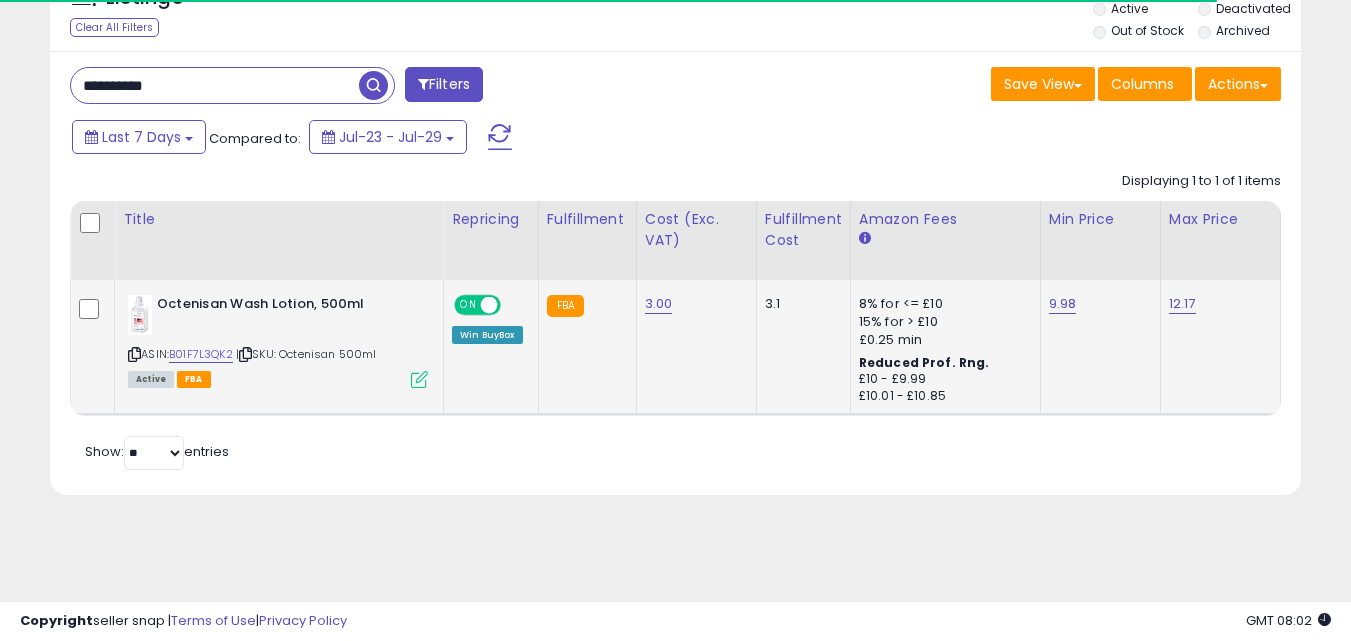 type on "**********" 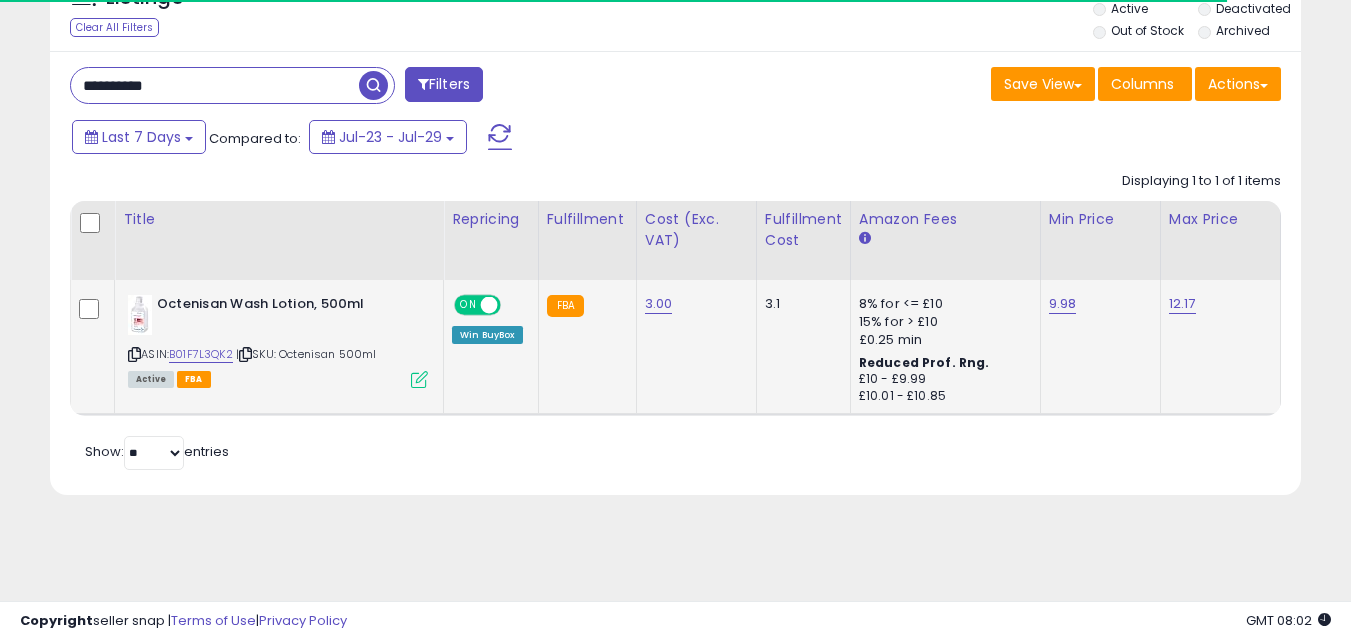 click at bounding box center (419, 379) 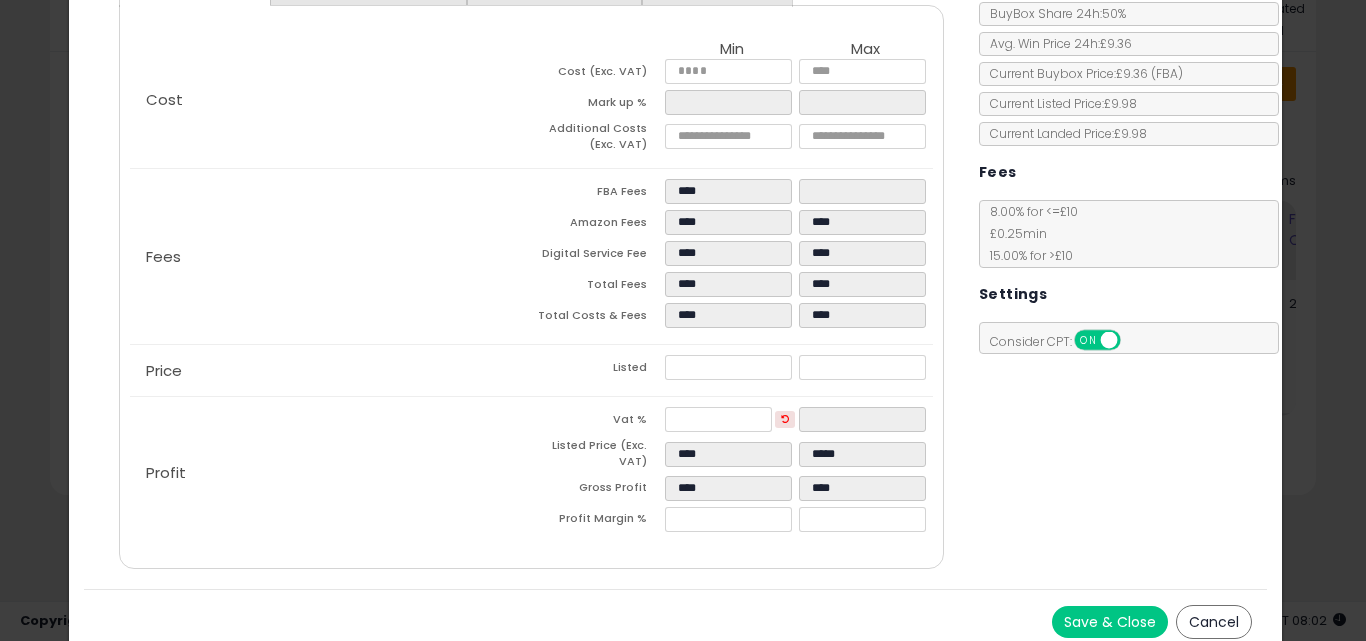 scroll, scrollTop: 240, scrollLeft: 0, axis: vertical 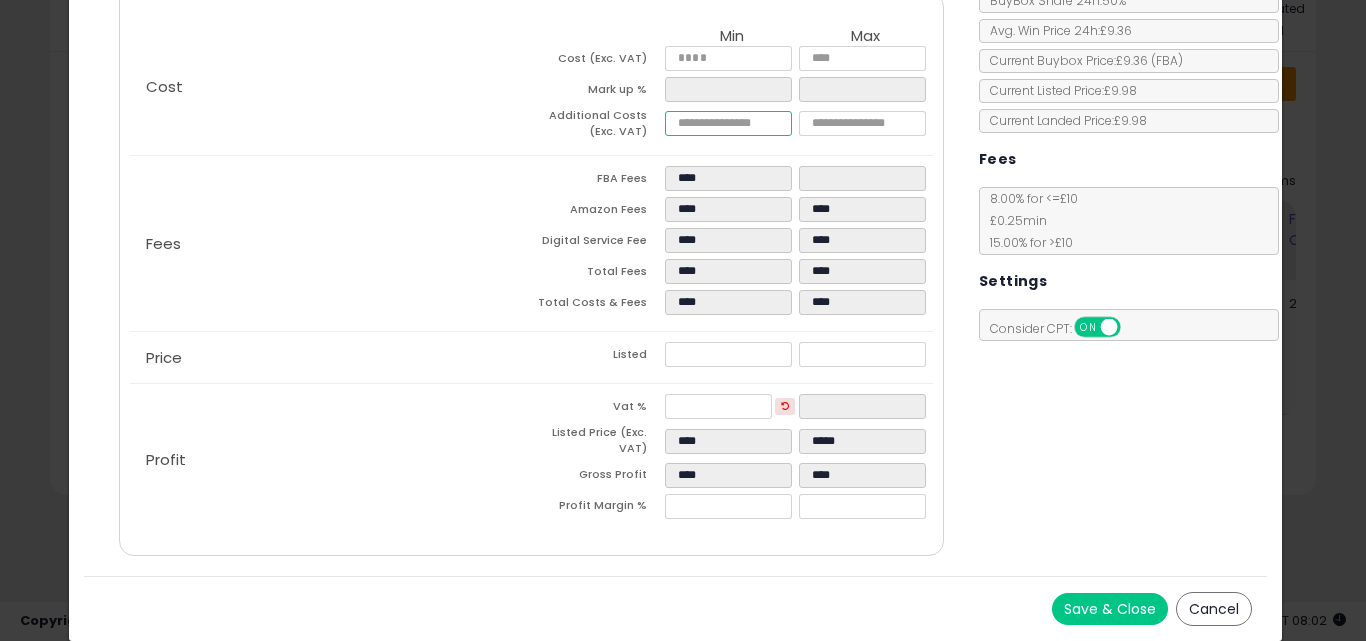 click on "****" at bounding box center (728, 123) 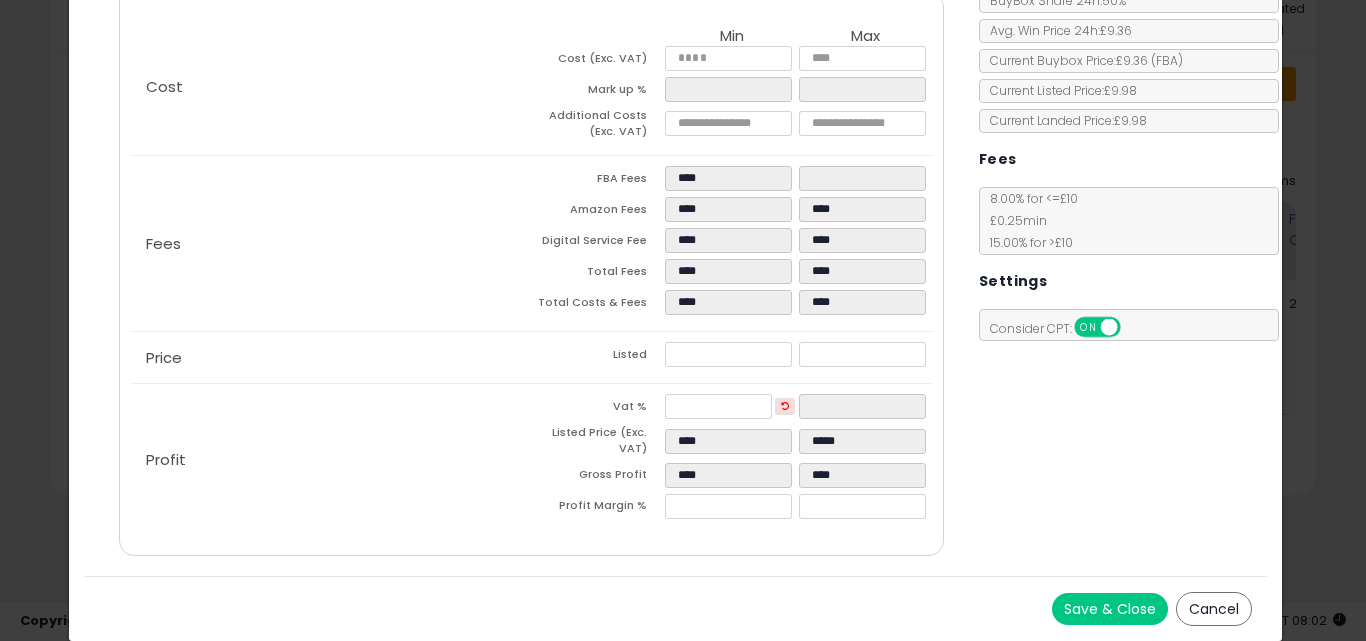click on "Save & Close
Cancel" at bounding box center [676, 608] 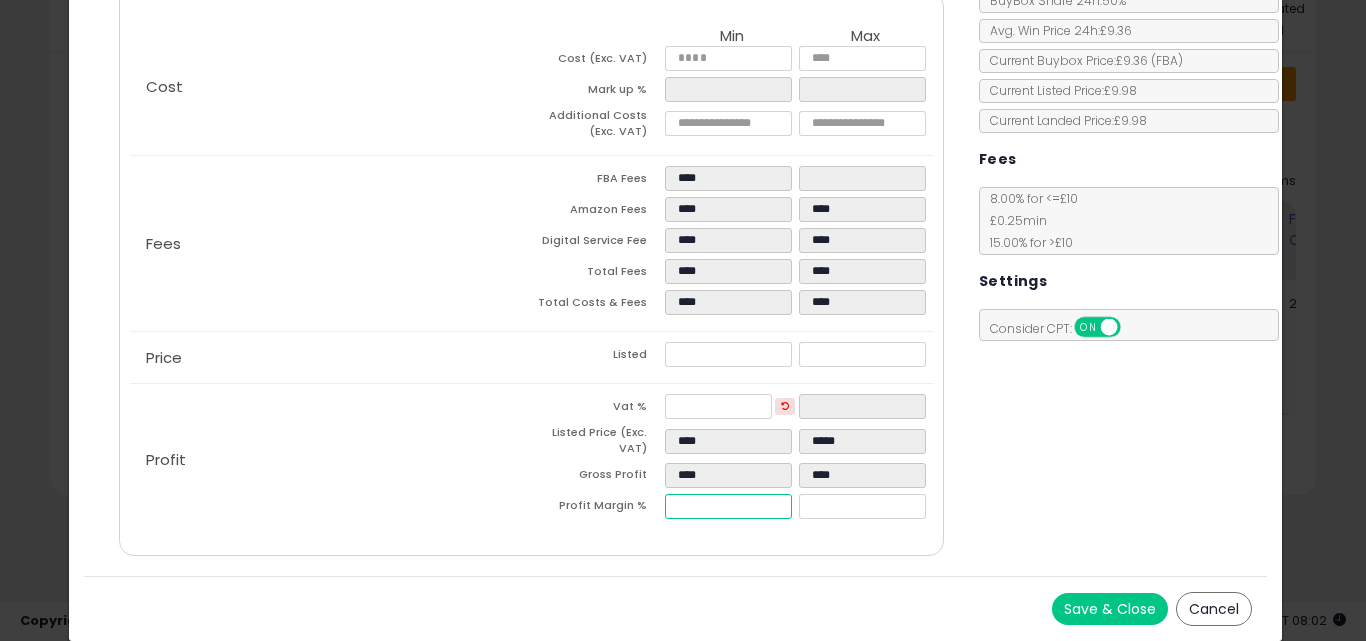 click on "*****" at bounding box center [728, 506] 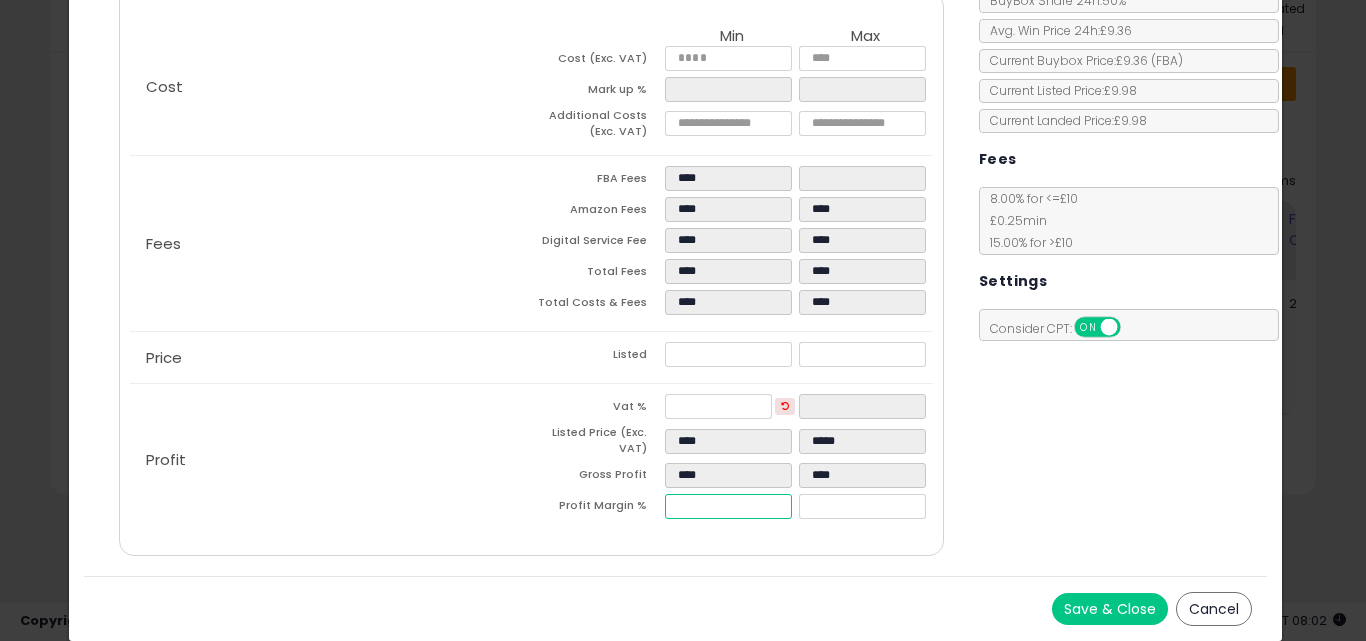 type on "**" 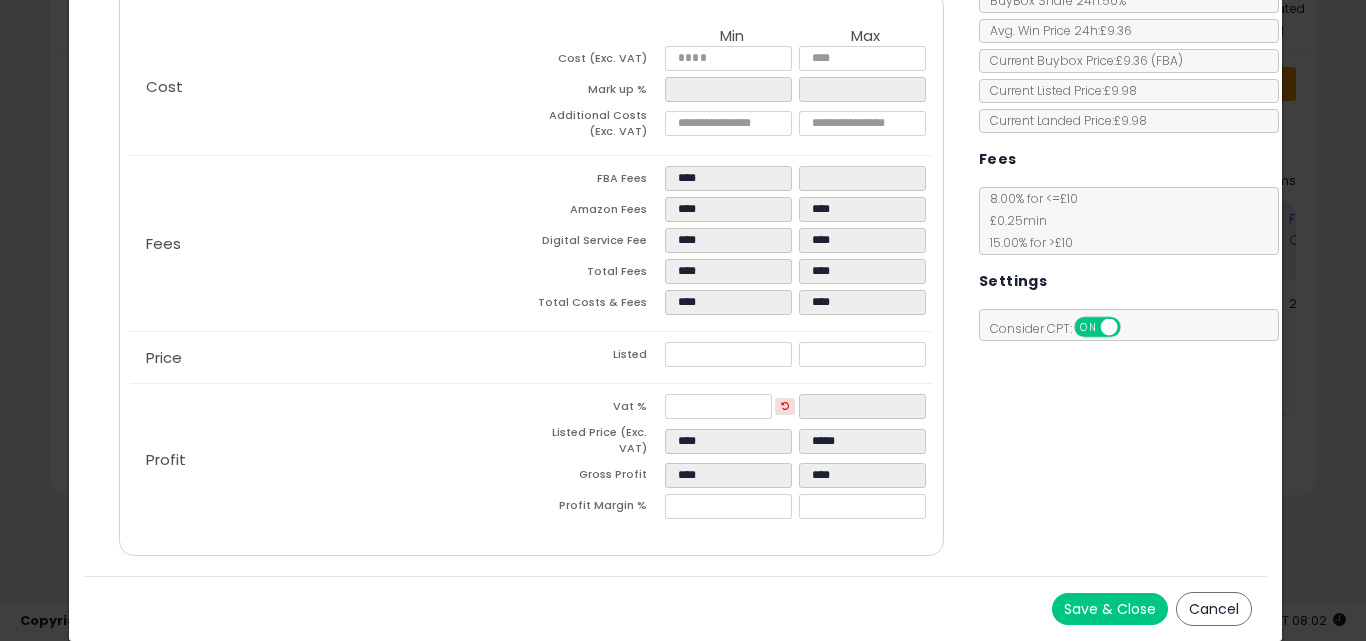 type on "*****" 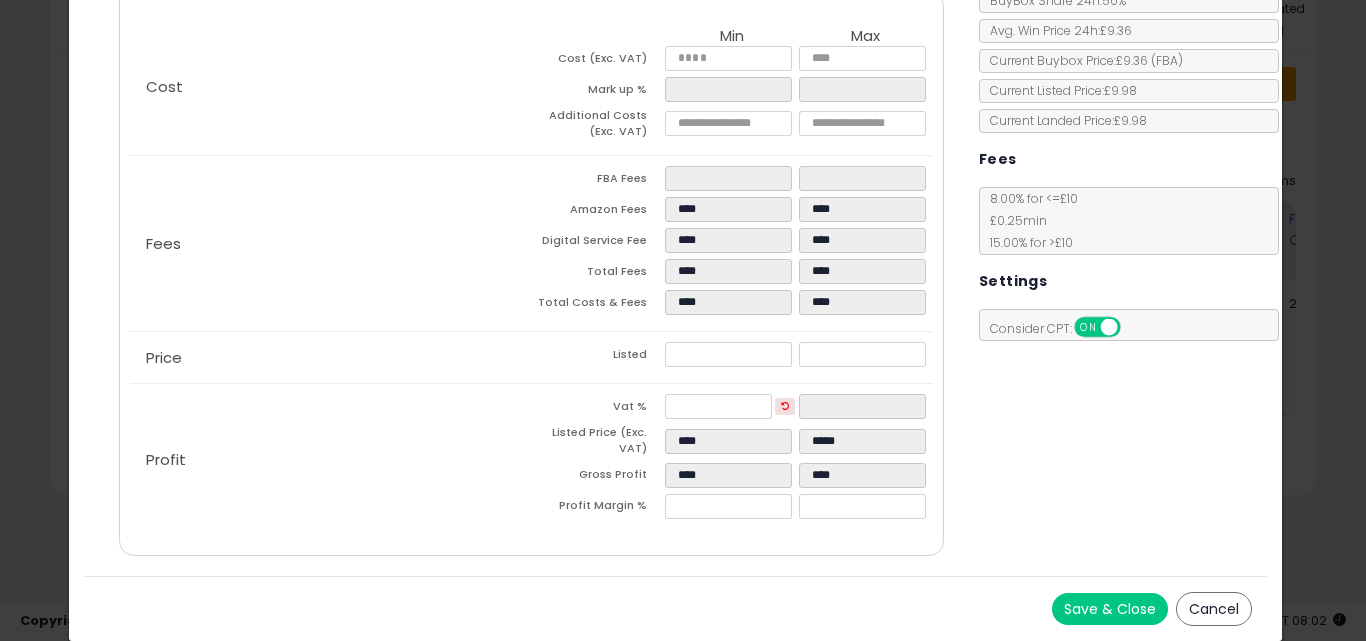 click on "Save & Close" at bounding box center [1110, 609] 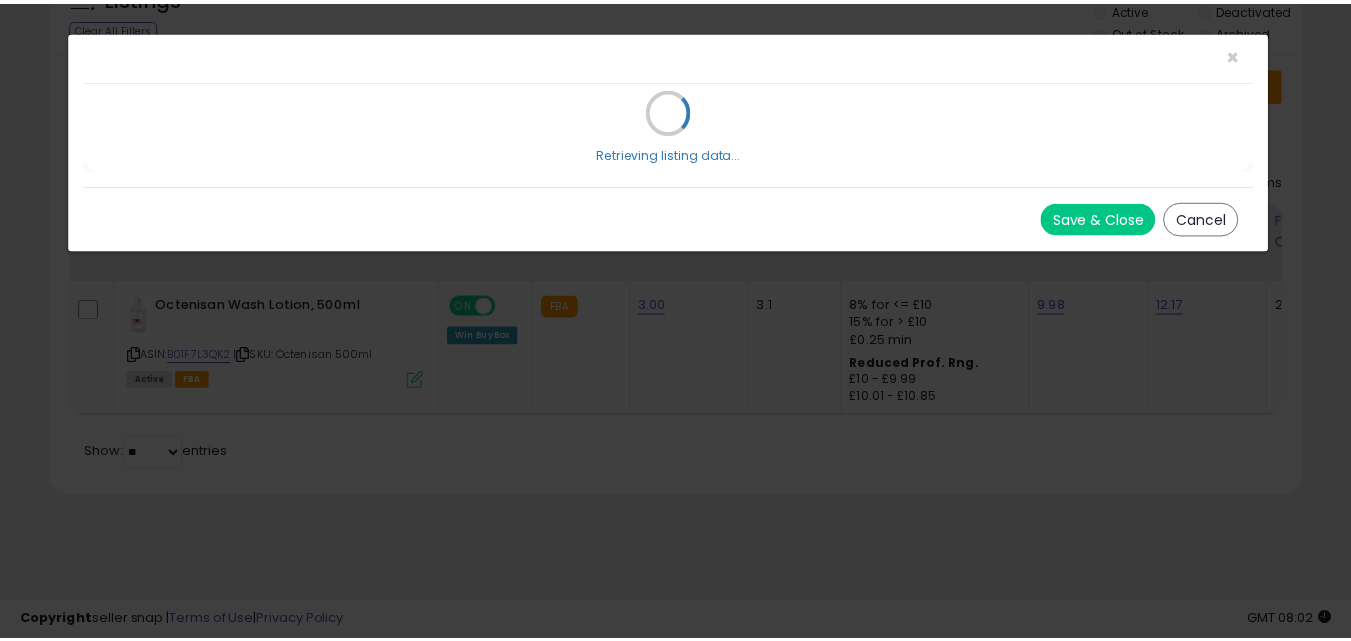 scroll, scrollTop: 0, scrollLeft: 0, axis: both 